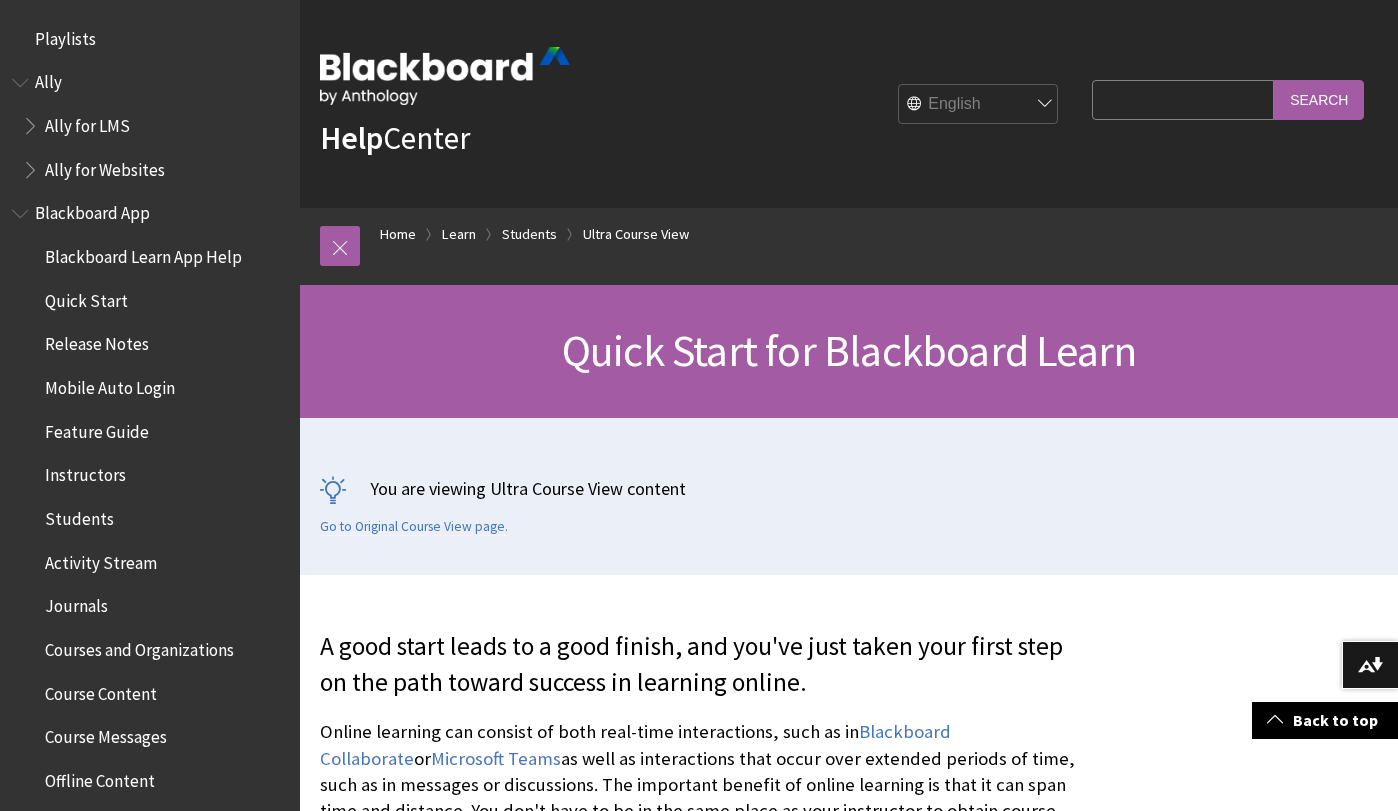 scroll, scrollTop: 1465, scrollLeft: 0, axis: vertical 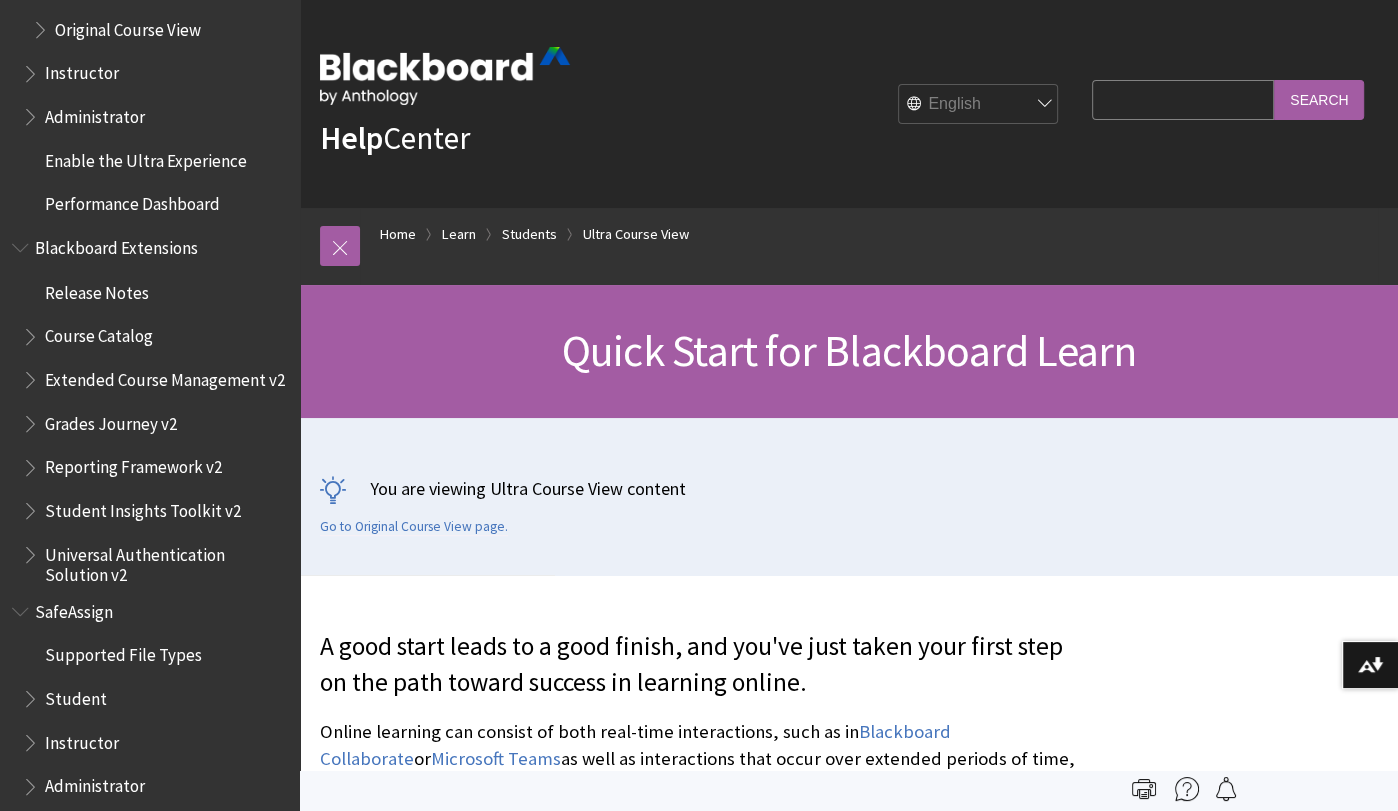 click on "Search Query" at bounding box center (1183, 99) 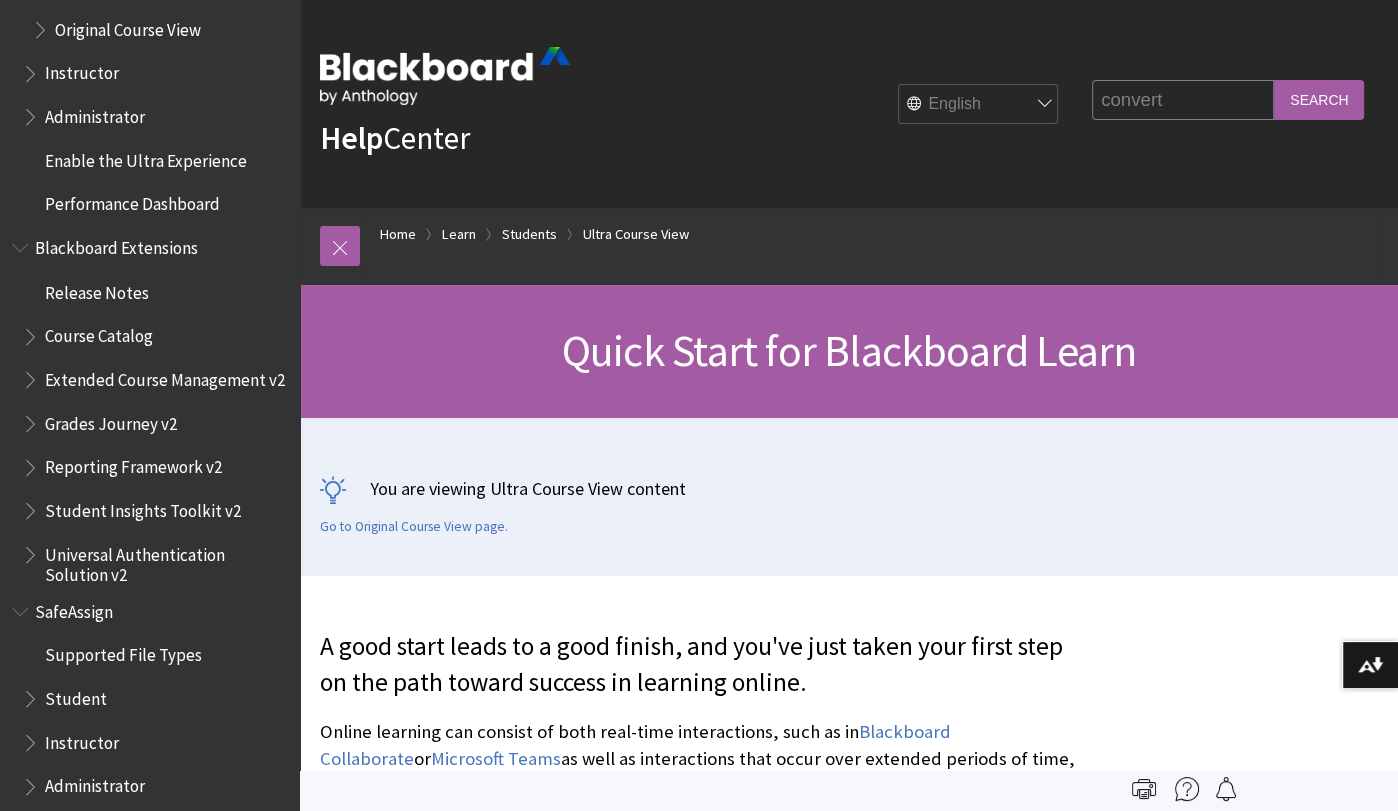 type on "convert" 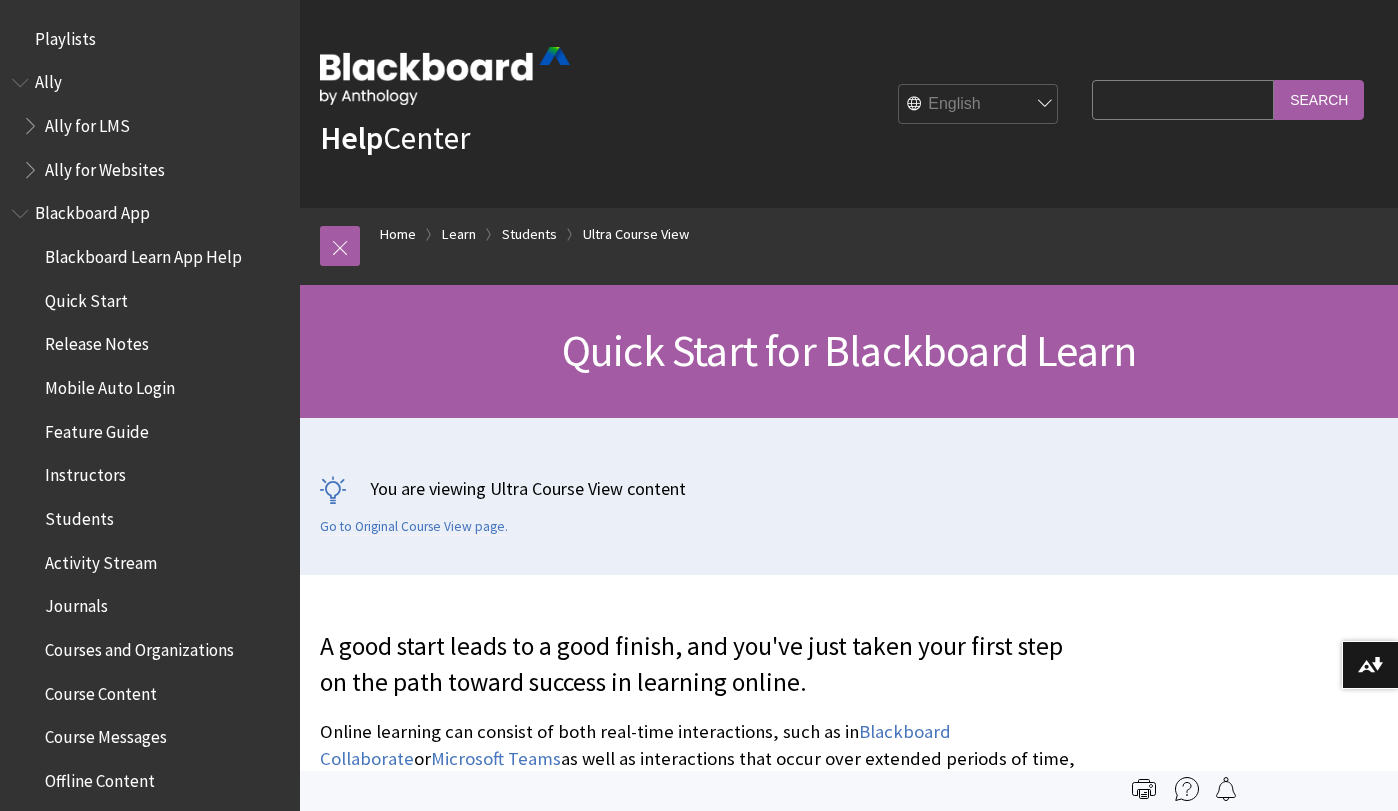 scroll, scrollTop: 0, scrollLeft: 0, axis: both 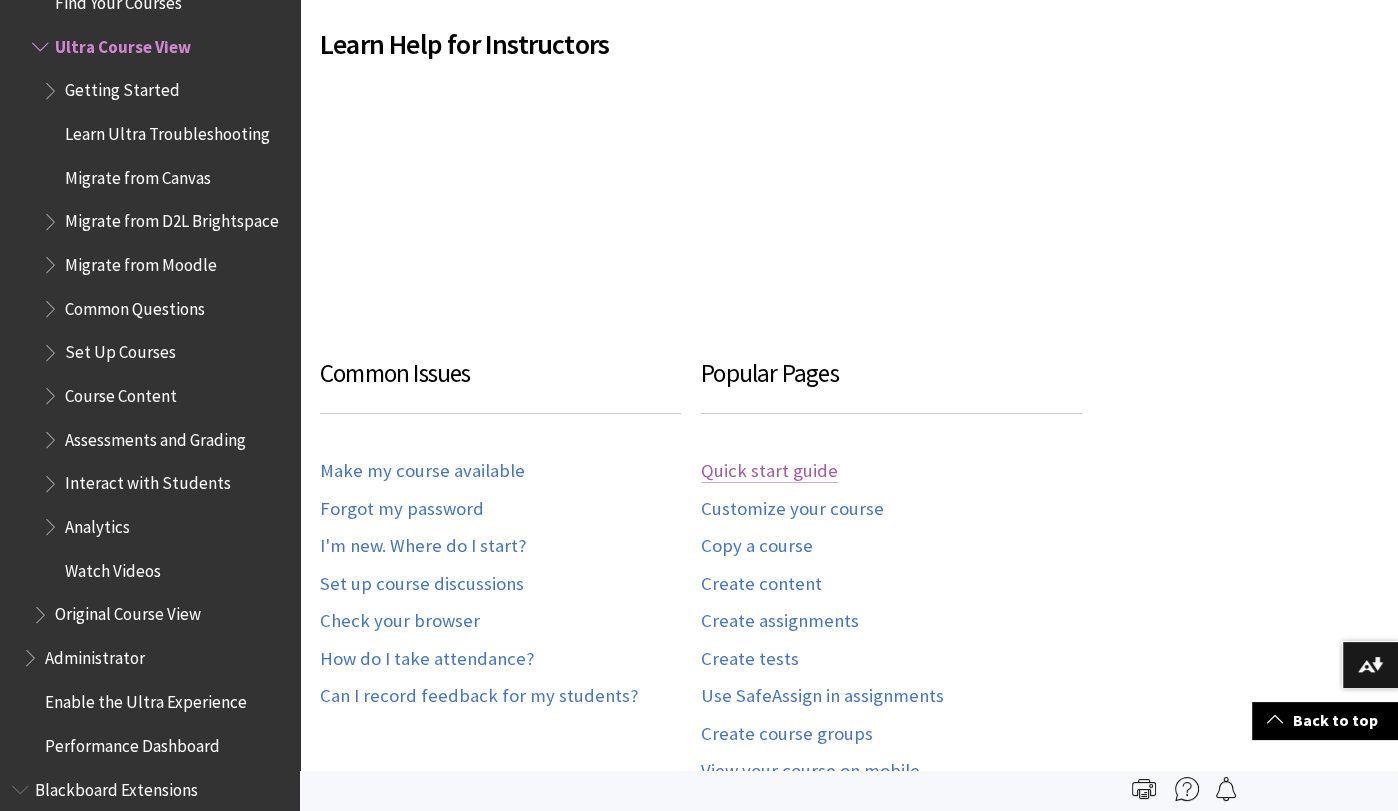 click on "Quick start guide" at bounding box center (769, 471) 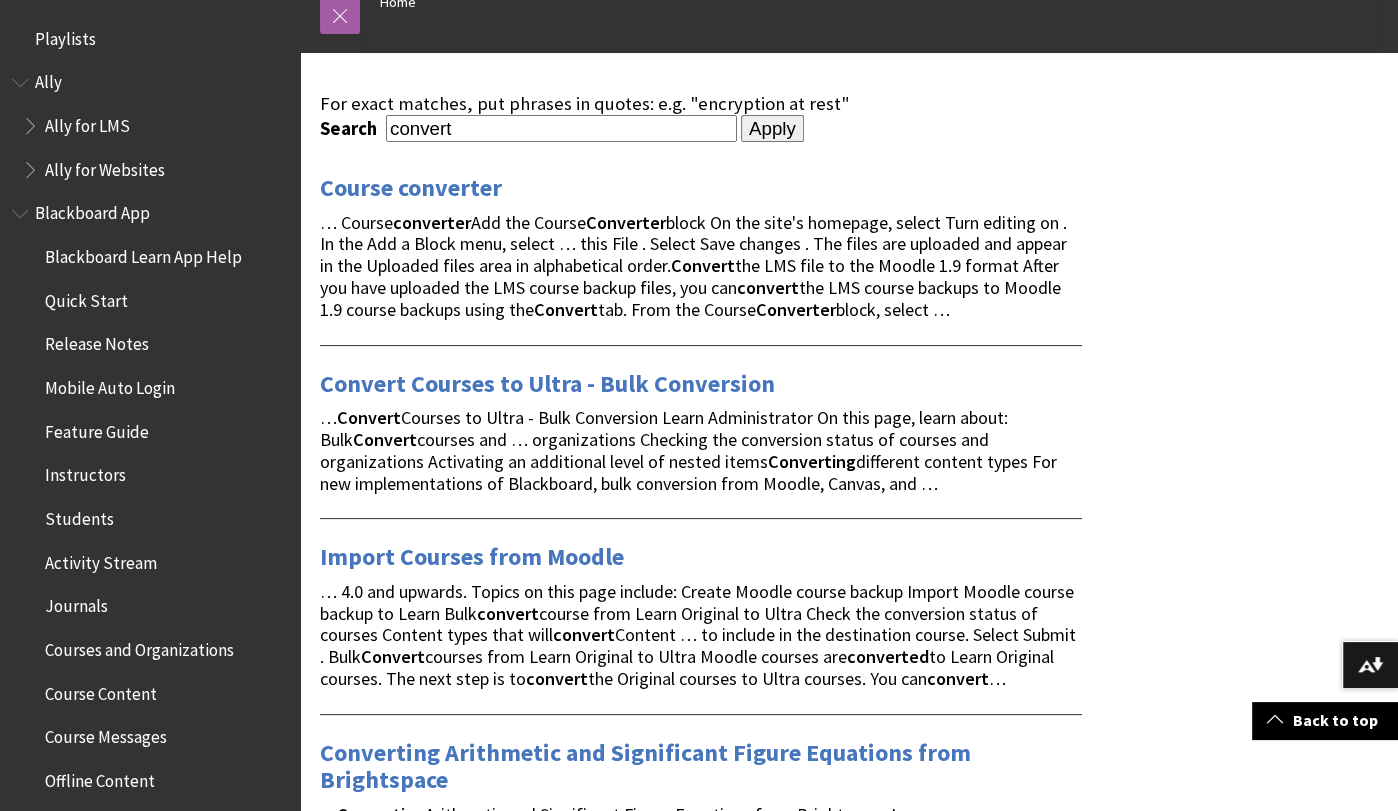 scroll, scrollTop: 128, scrollLeft: 0, axis: vertical 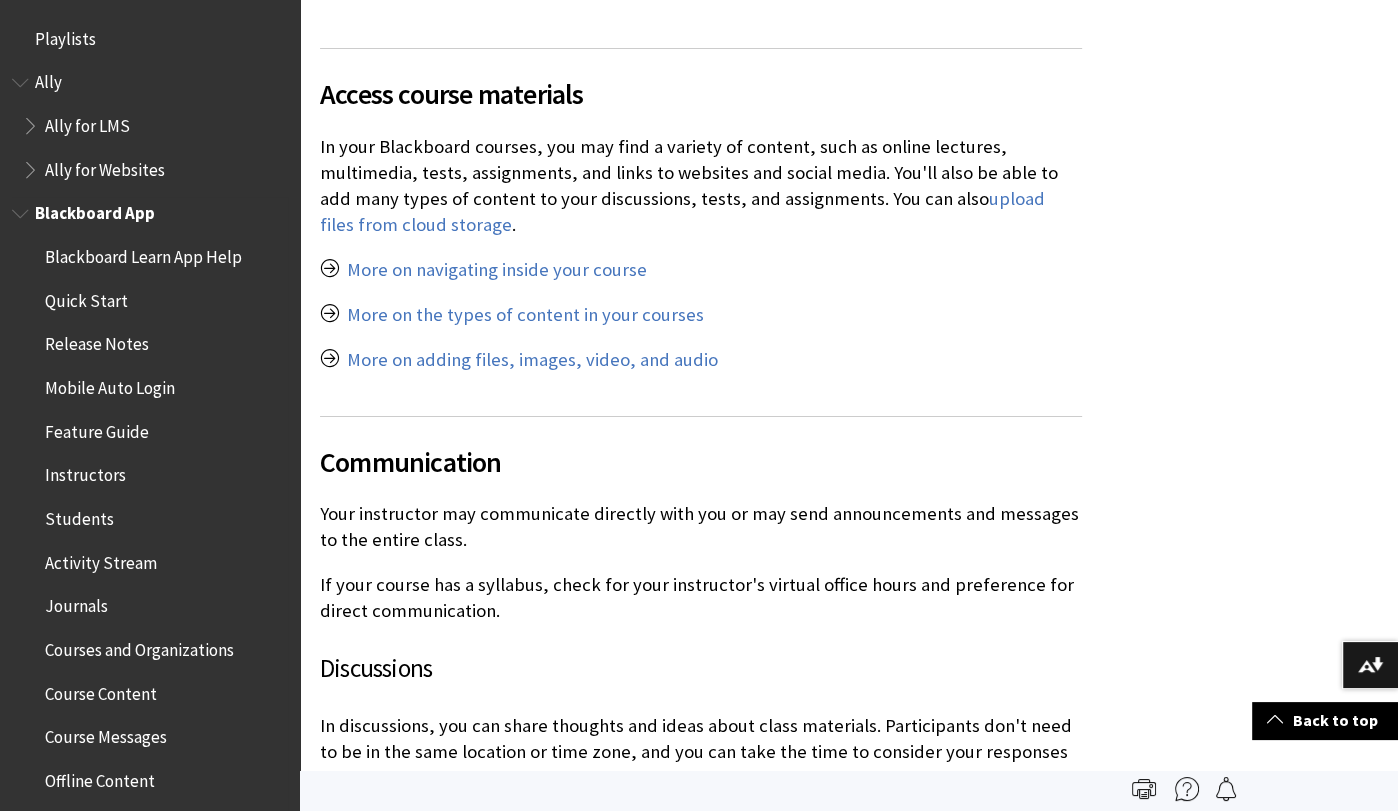 click at bounding box center (22, 209) 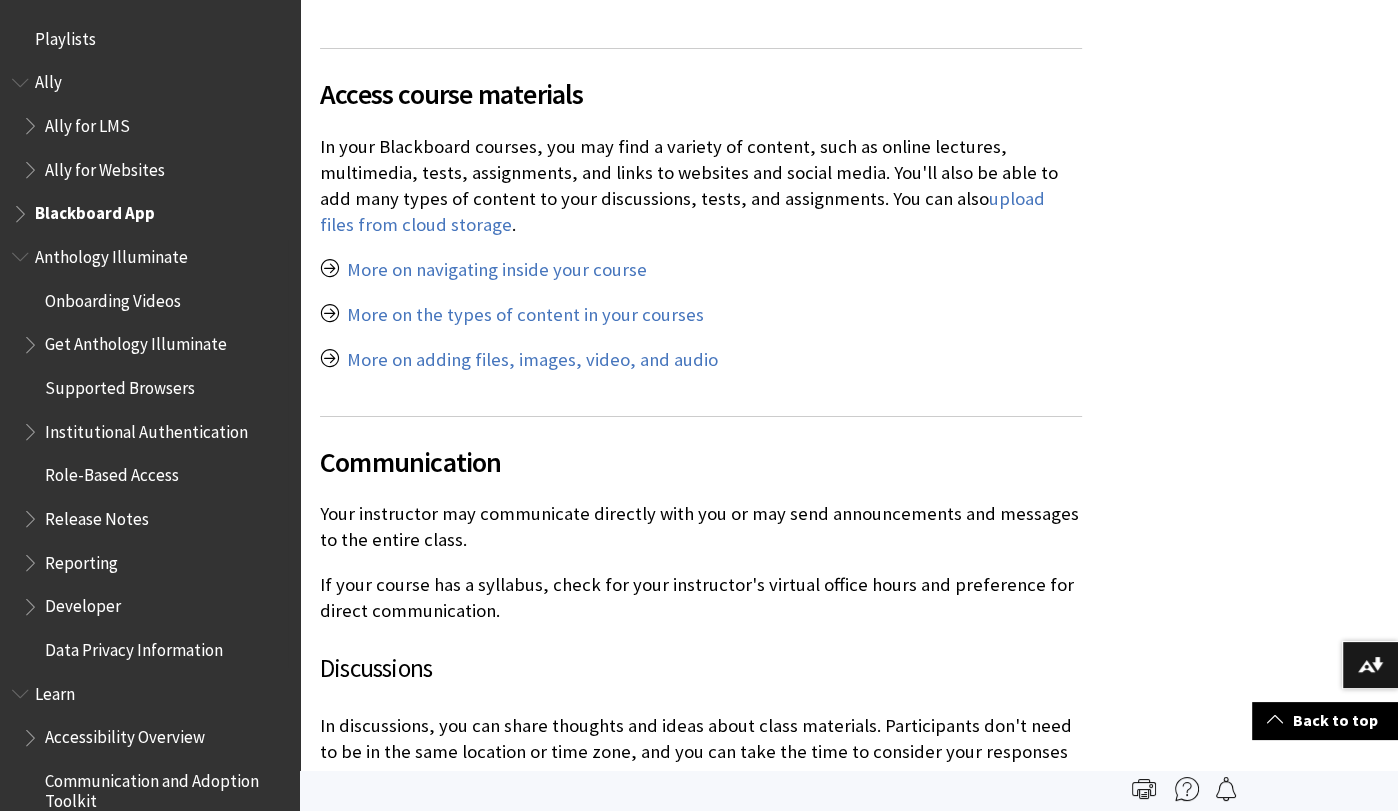 click at bounding box center [22, 252] 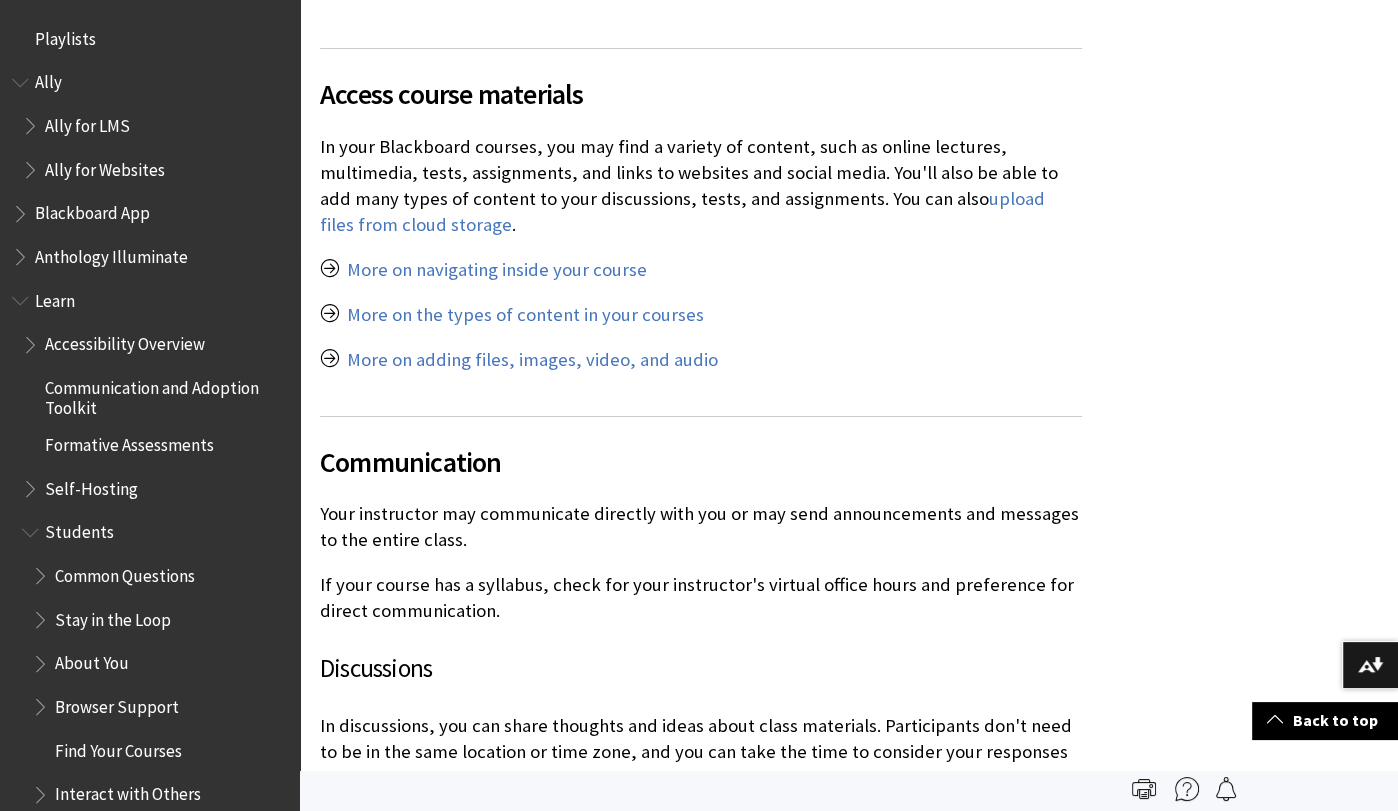 click at bounding box center (22, 296) 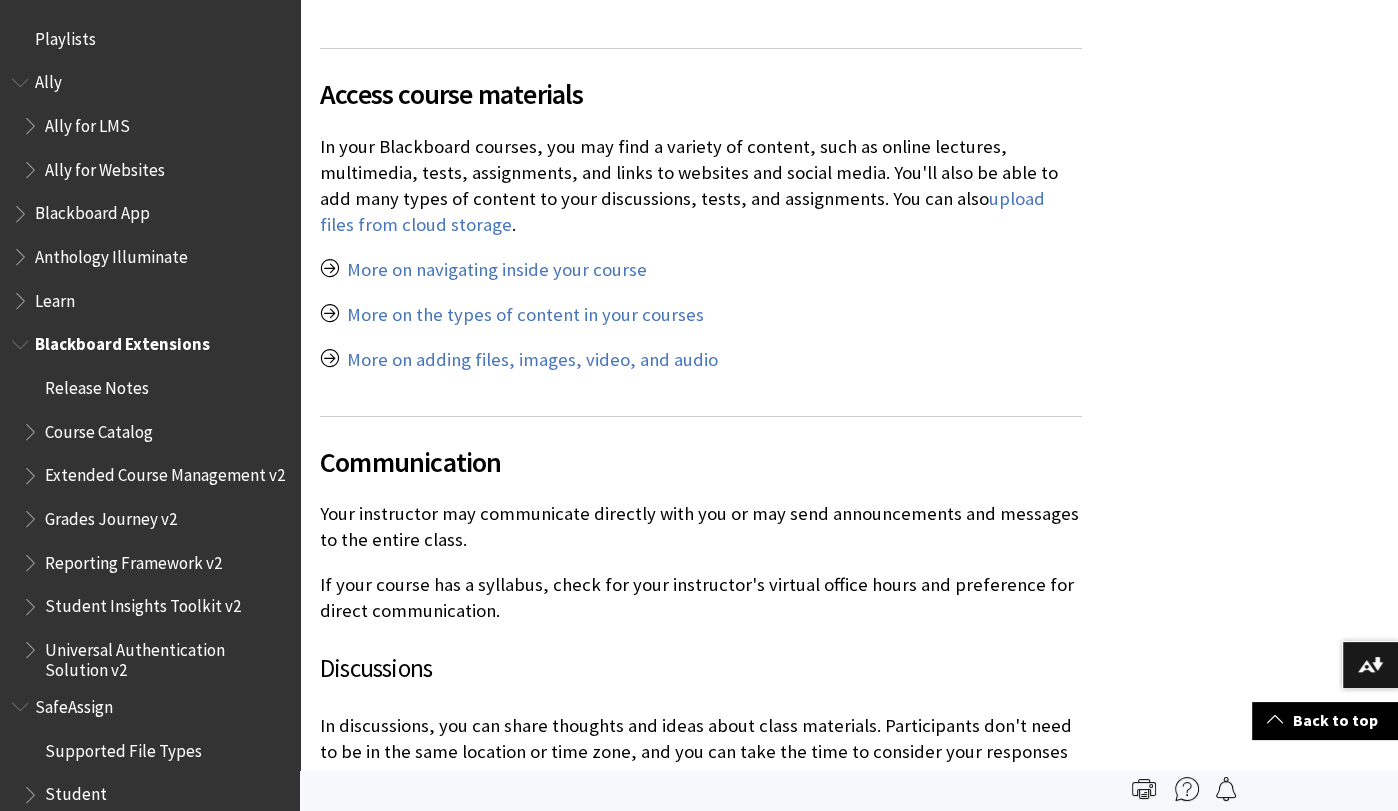 click at bounding box center [22, 340] 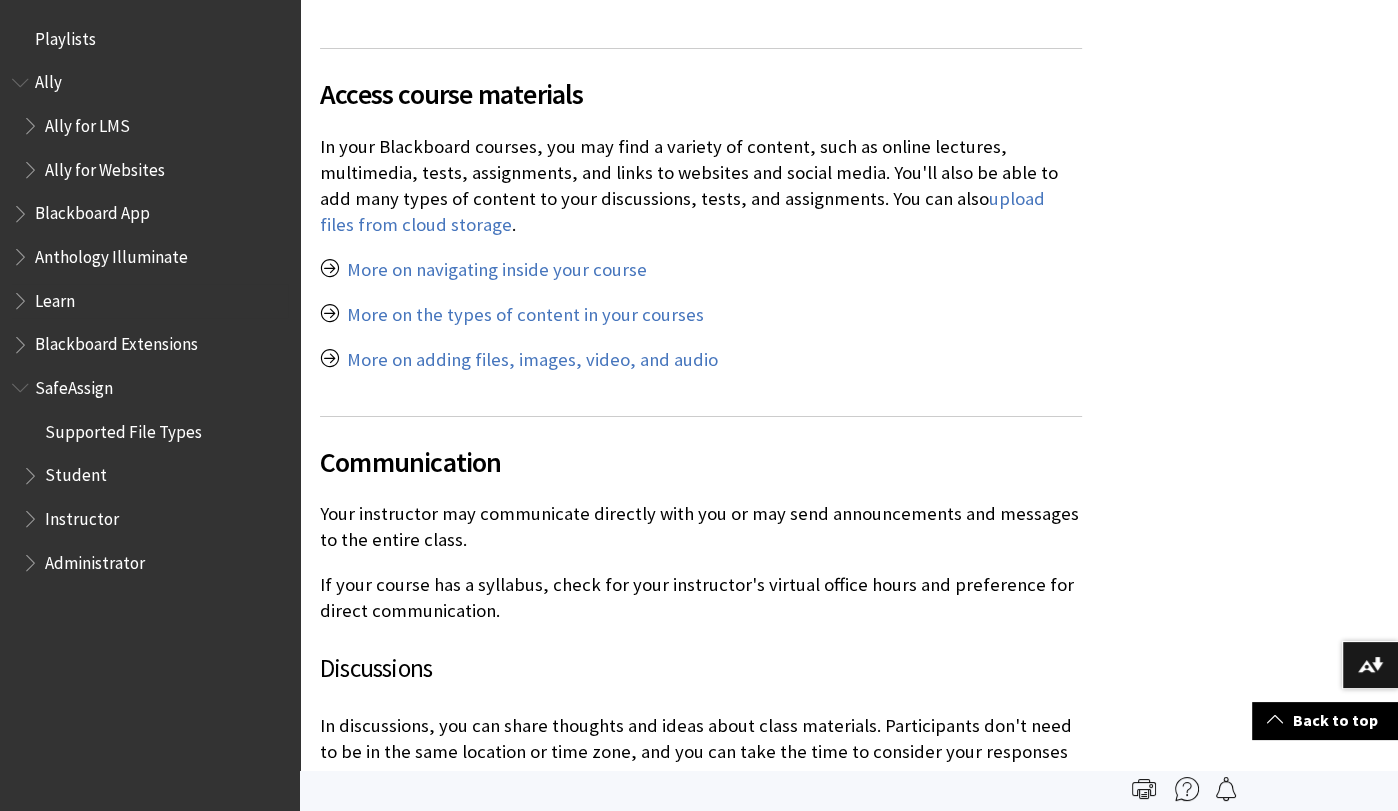 click at bounding box center (22, 296) 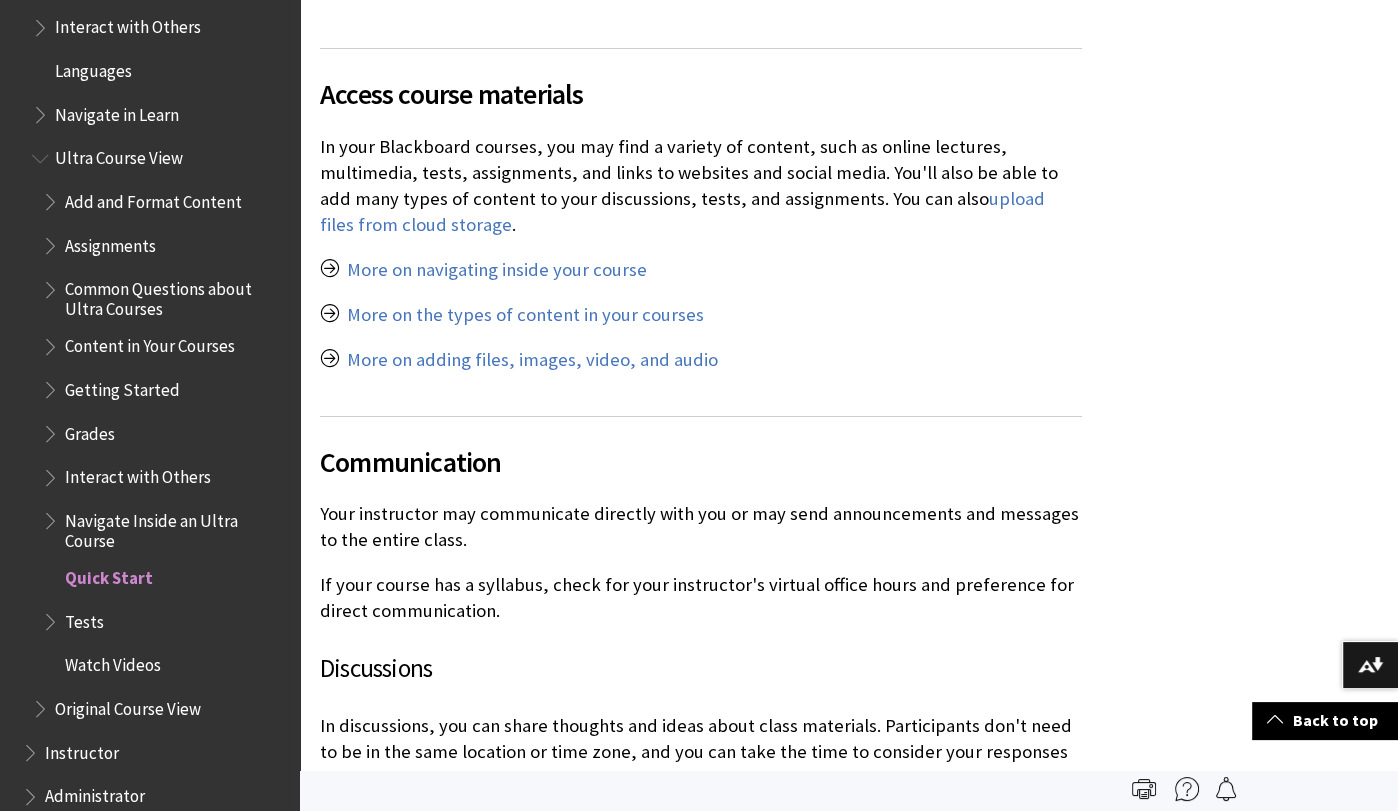 scroll, scrollTop: 772, scrollLeft: 0, axis: vertical 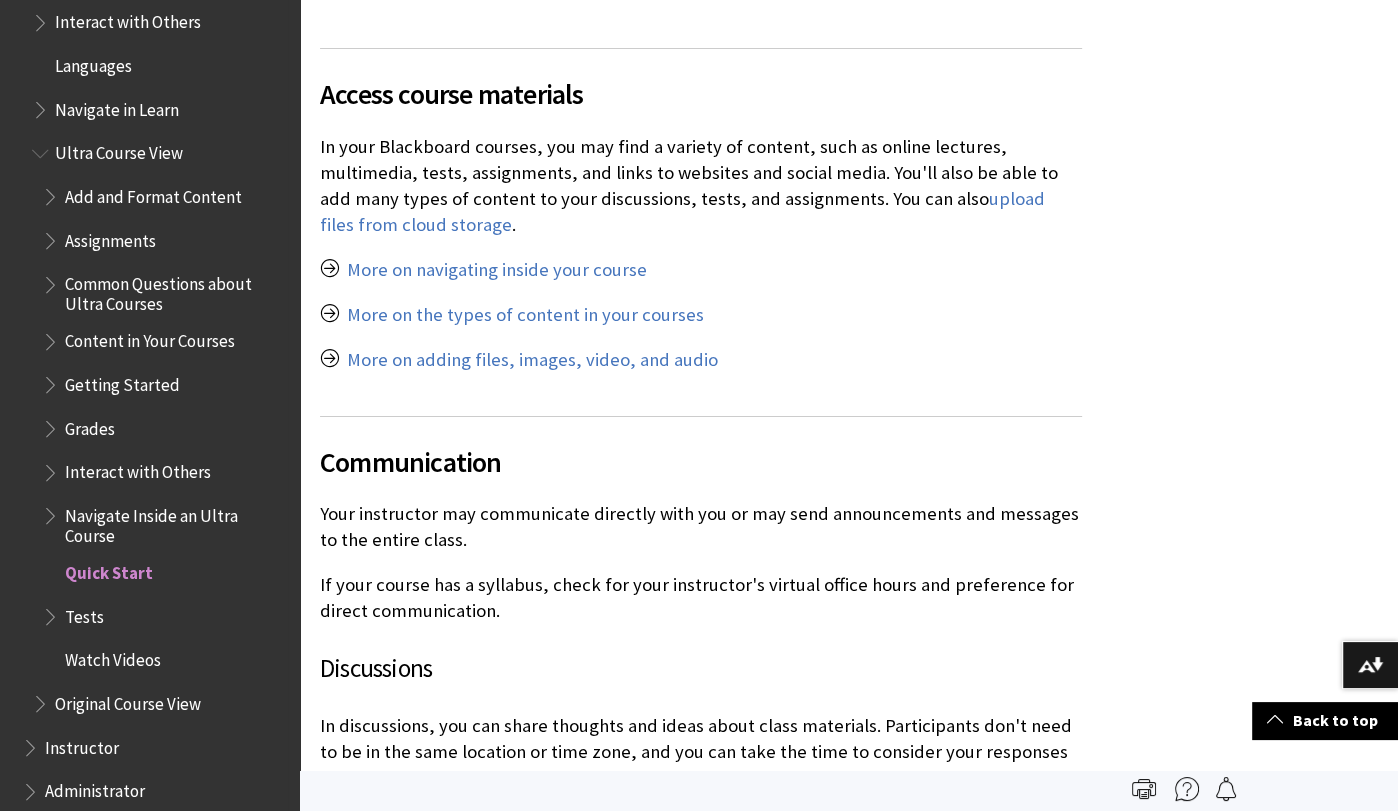 click on "Common Questions about Ultra Courses" at bounding box center (175, 291) 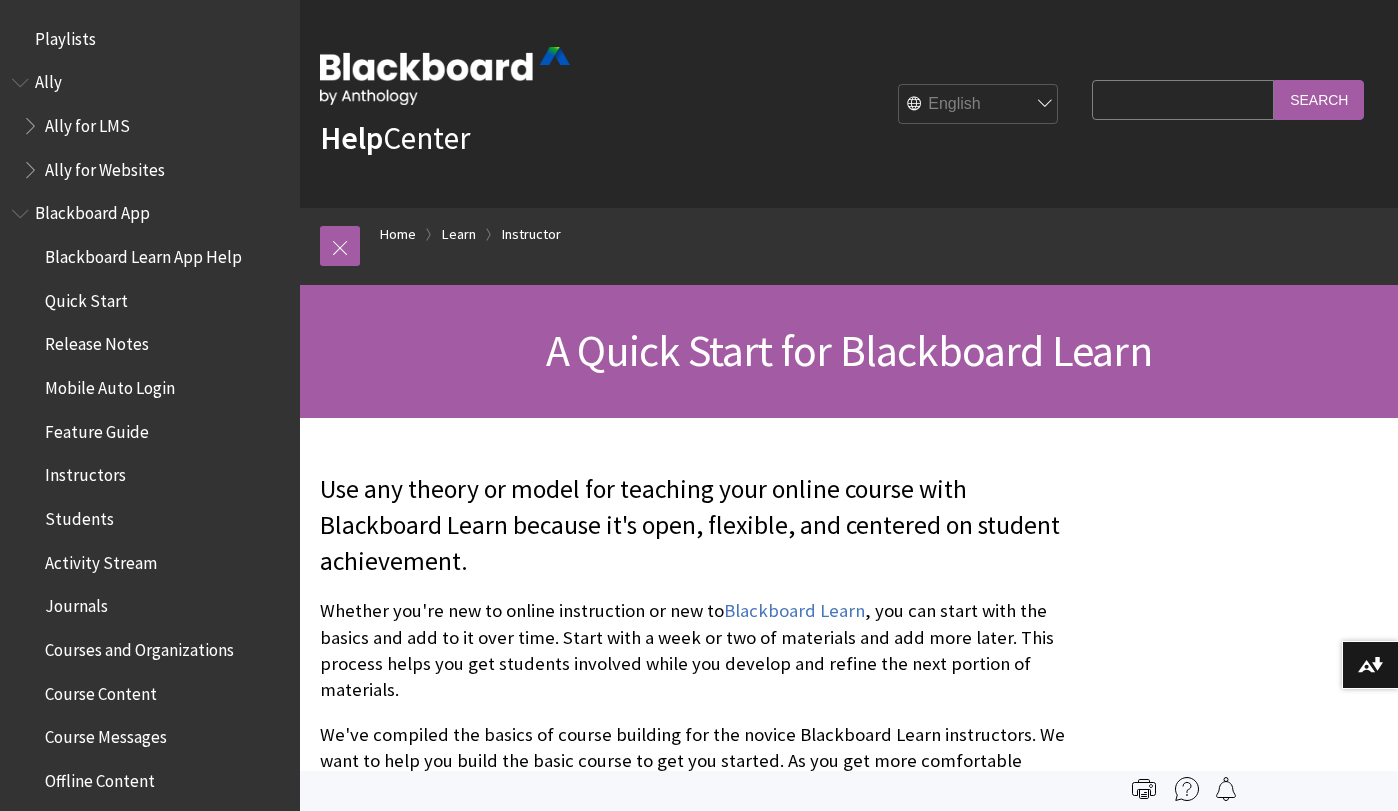 scroll, scrollTop: 0, scrollLeft: 0, axis: both 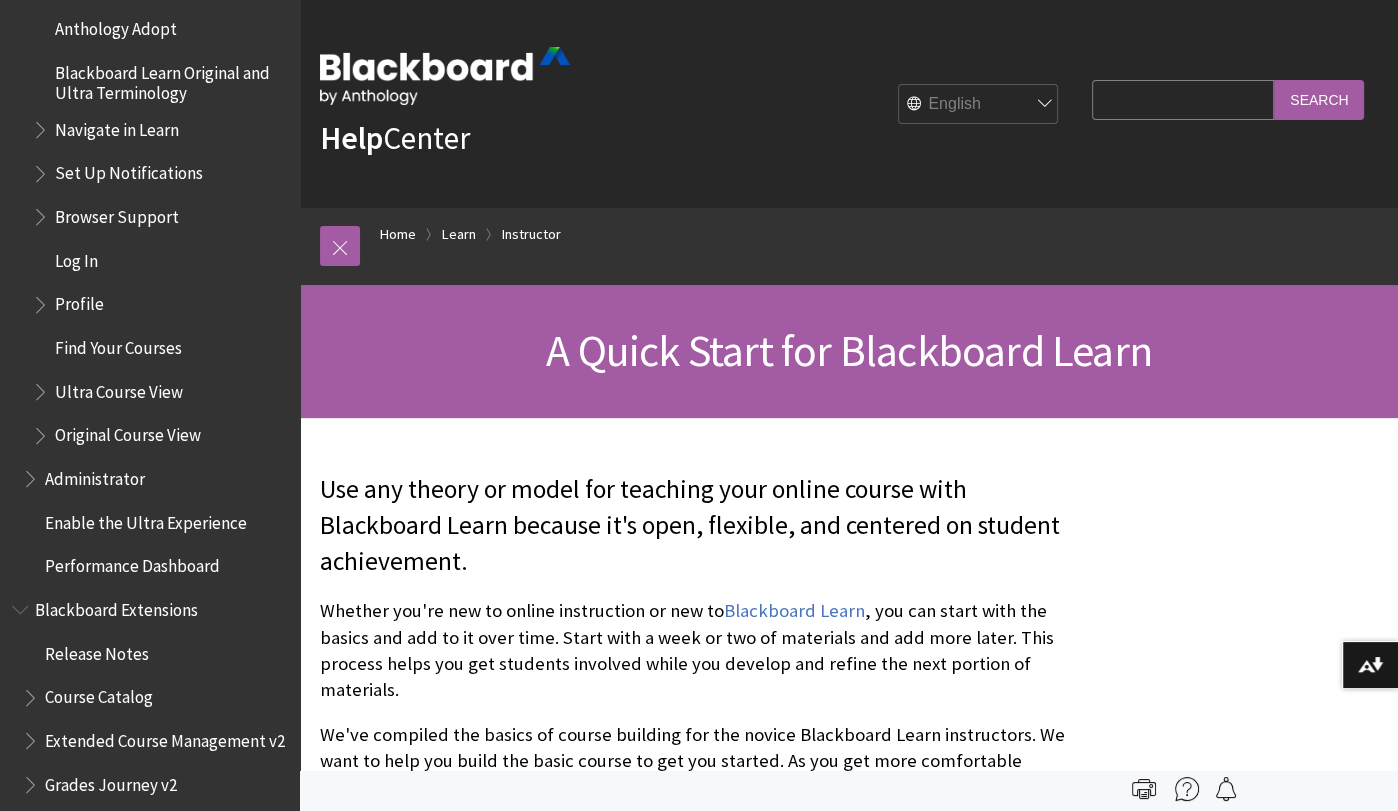 click at bounding box center (42, 387) 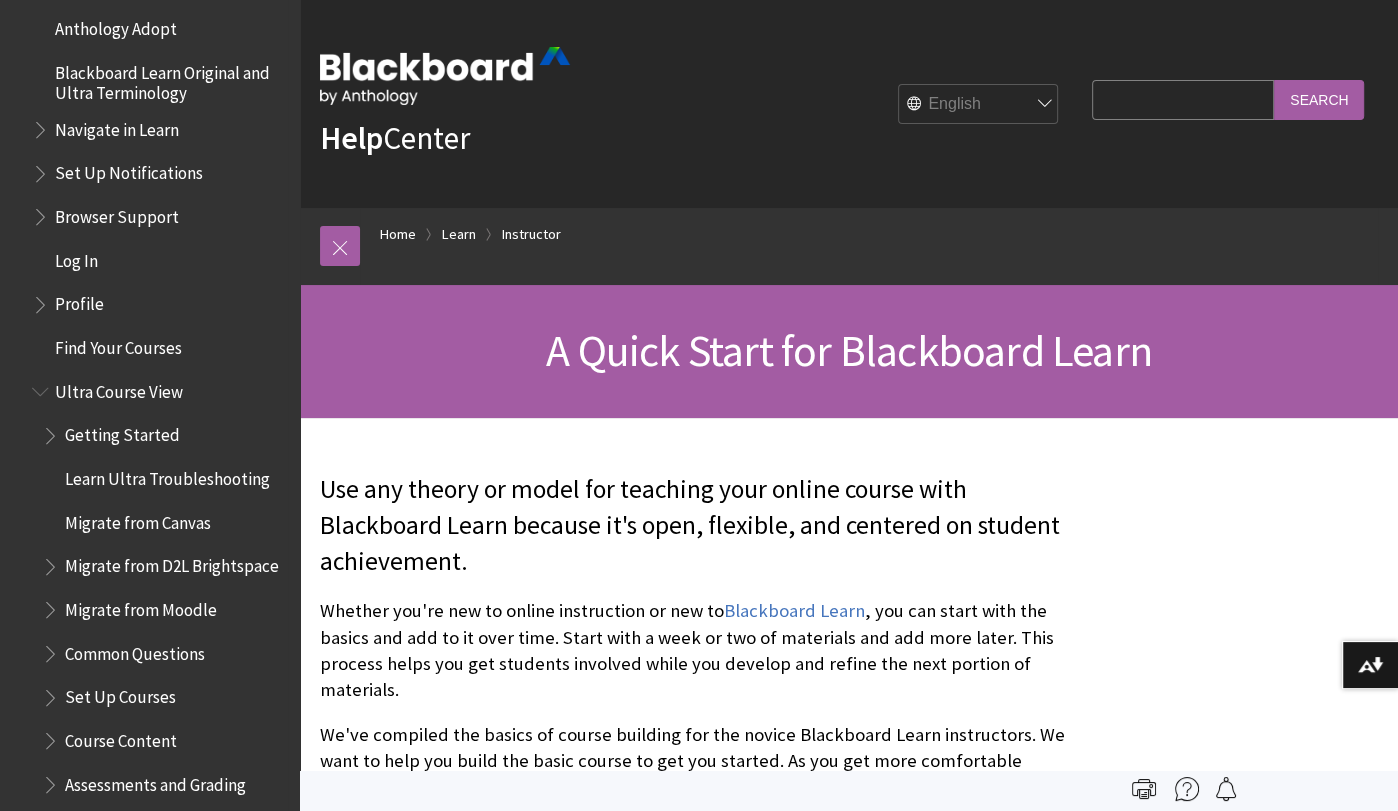 click on "Learn Ultra Troubleshooting" at bounding box center (165, 479) 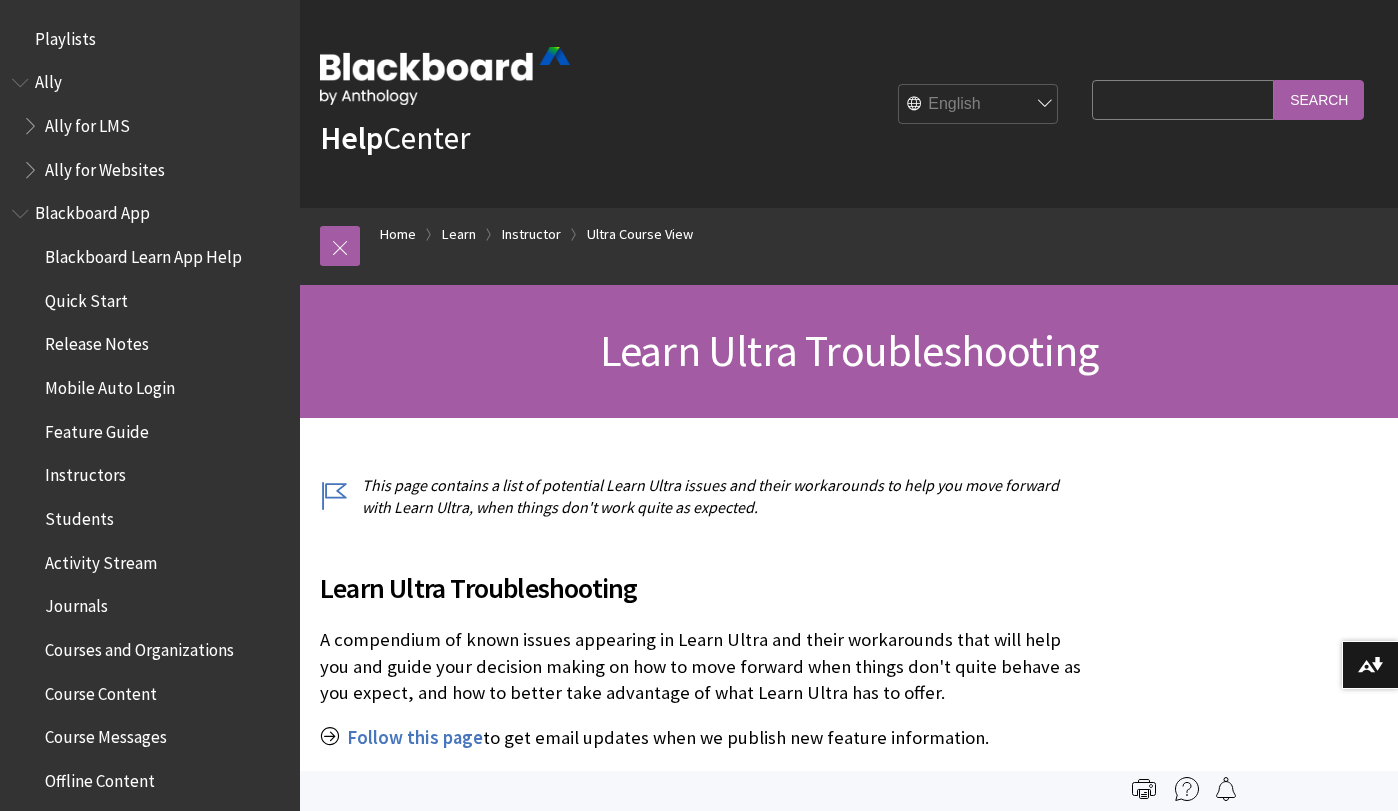 scroll, scrollTop: 0, scrollLeft: 0, axis: both 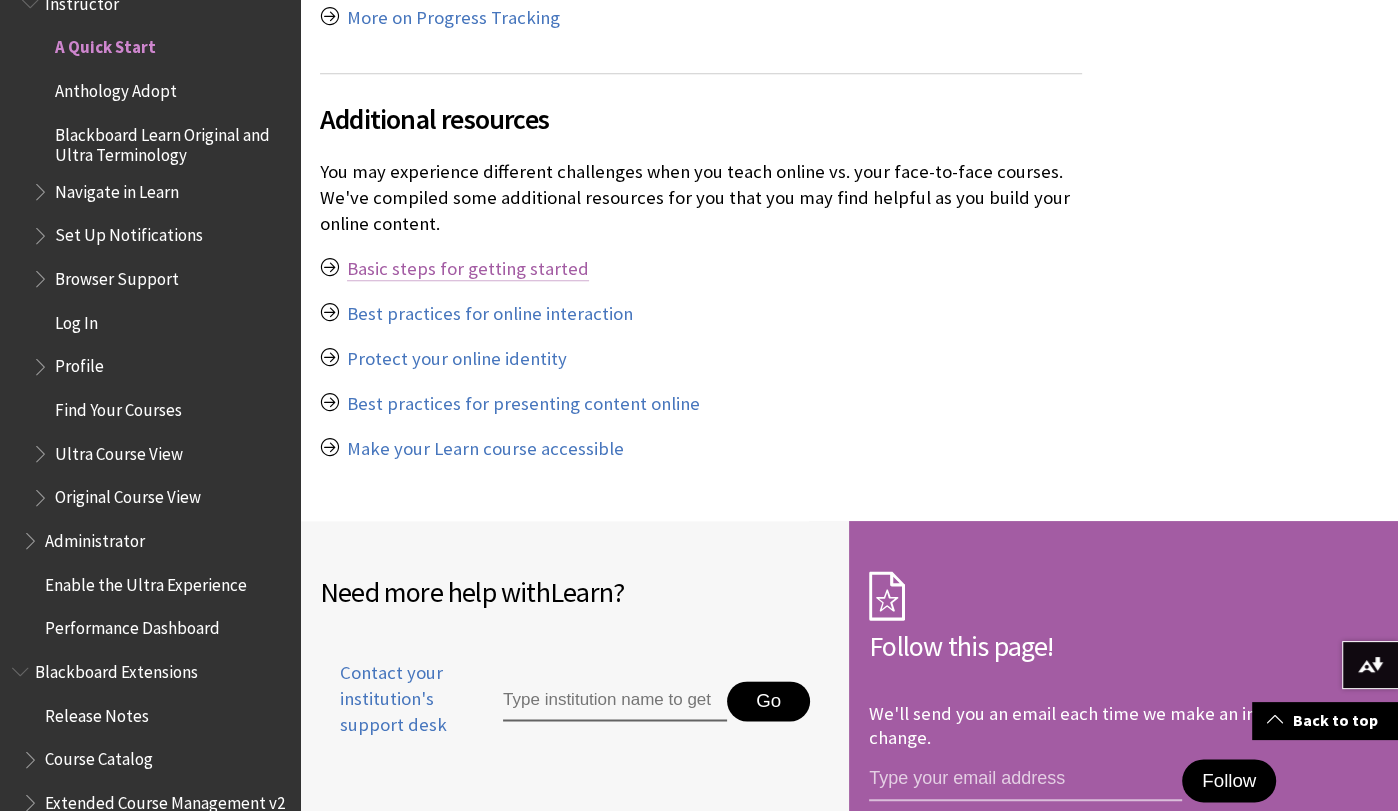 click on "Basic steps for getting started" at bounding box center [468, 269] 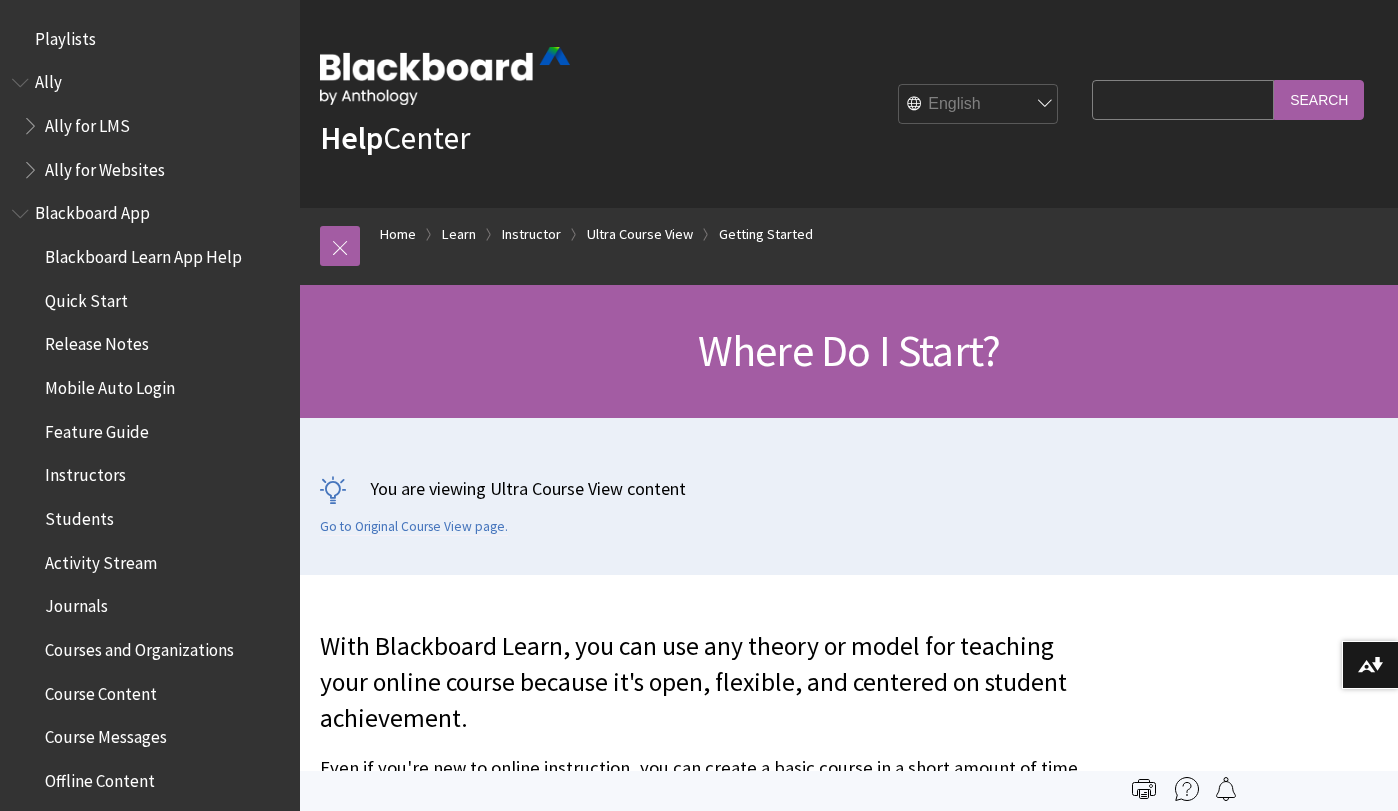 scroll, scrollTop: 0, scrollLeft: 0, axis: both 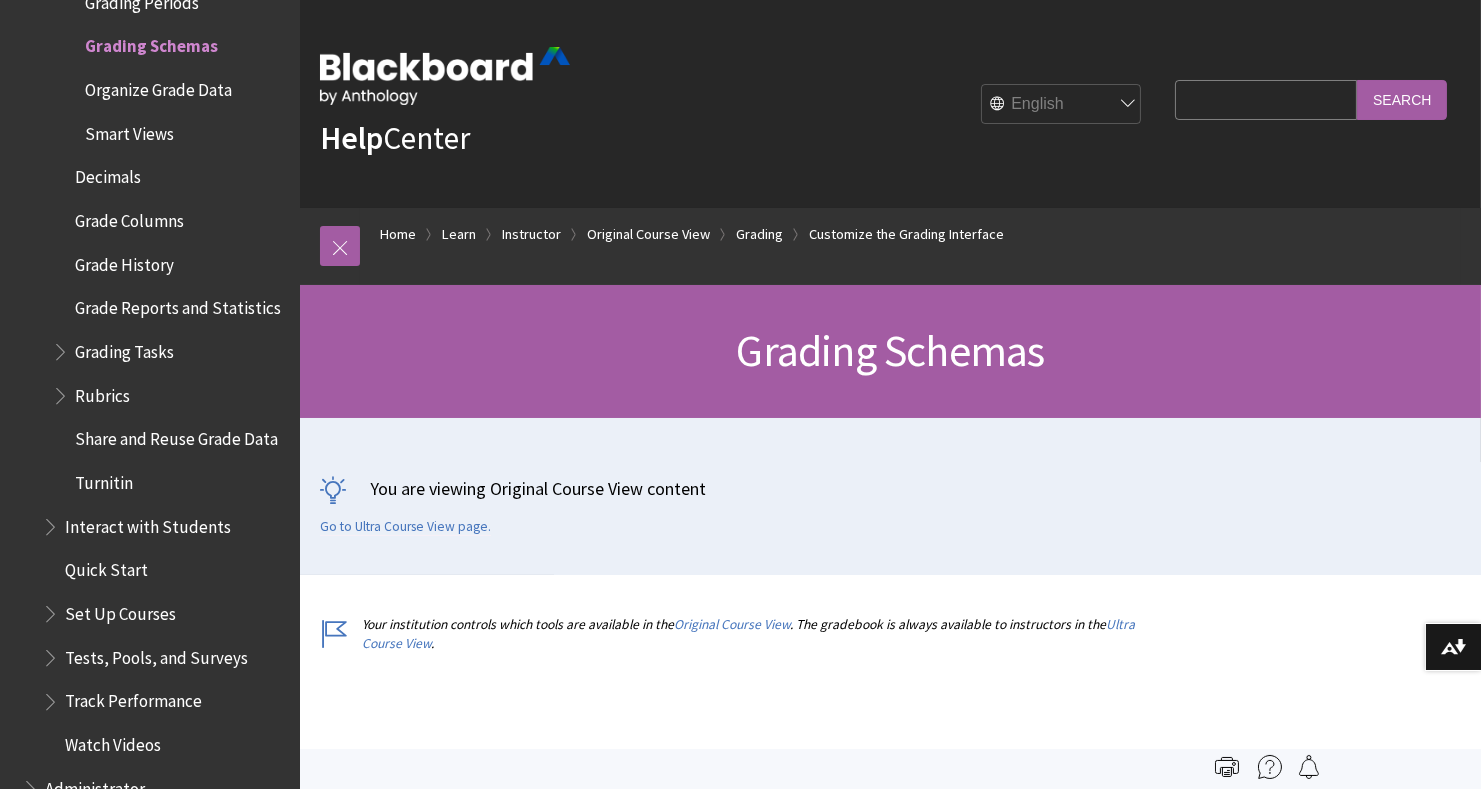 click on "Search Query" at bounding box center (1266, 99) 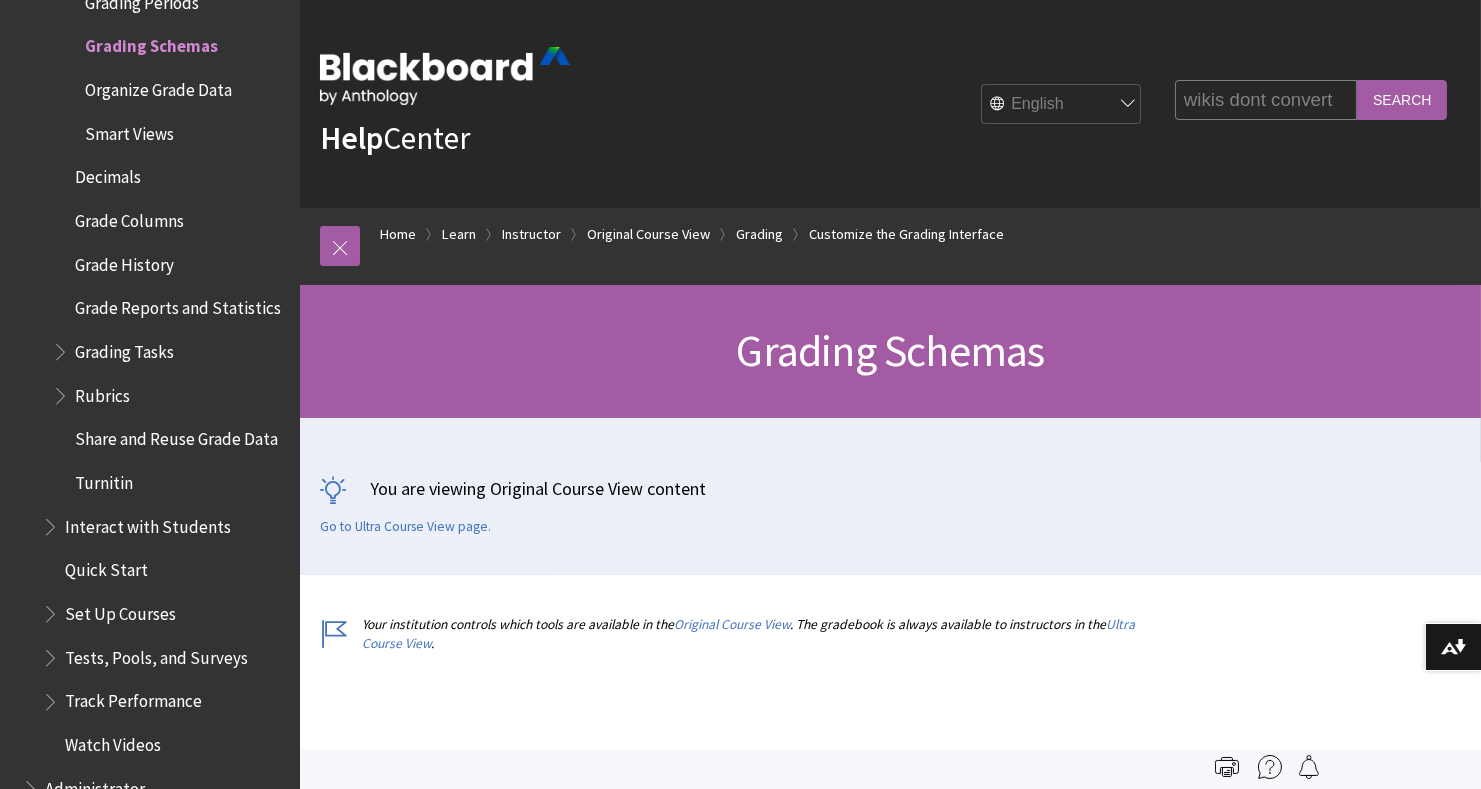 type on "wikis dont convert" 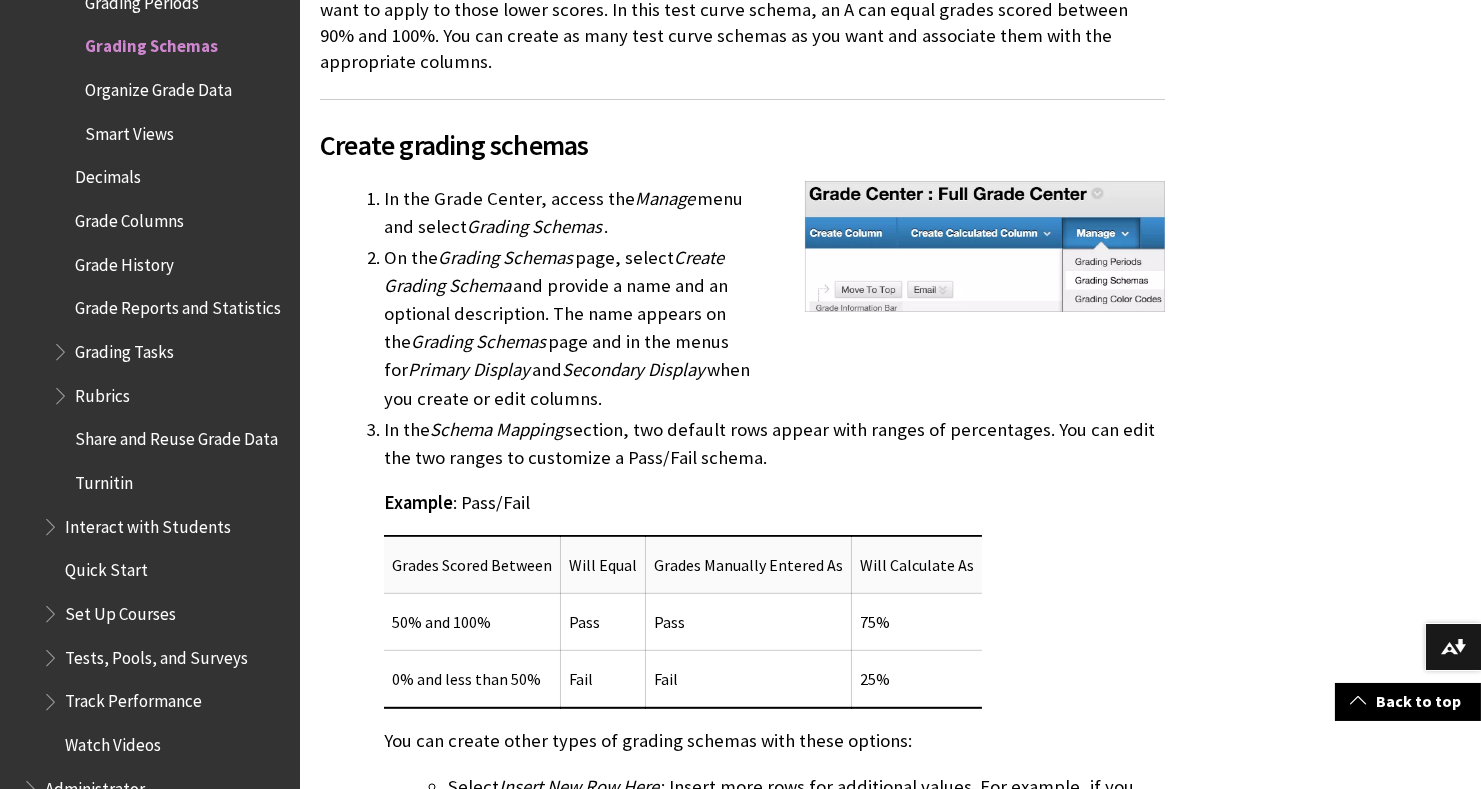 scroll, scrollTop: 2096, scrollLeft: 0, axis: vertical 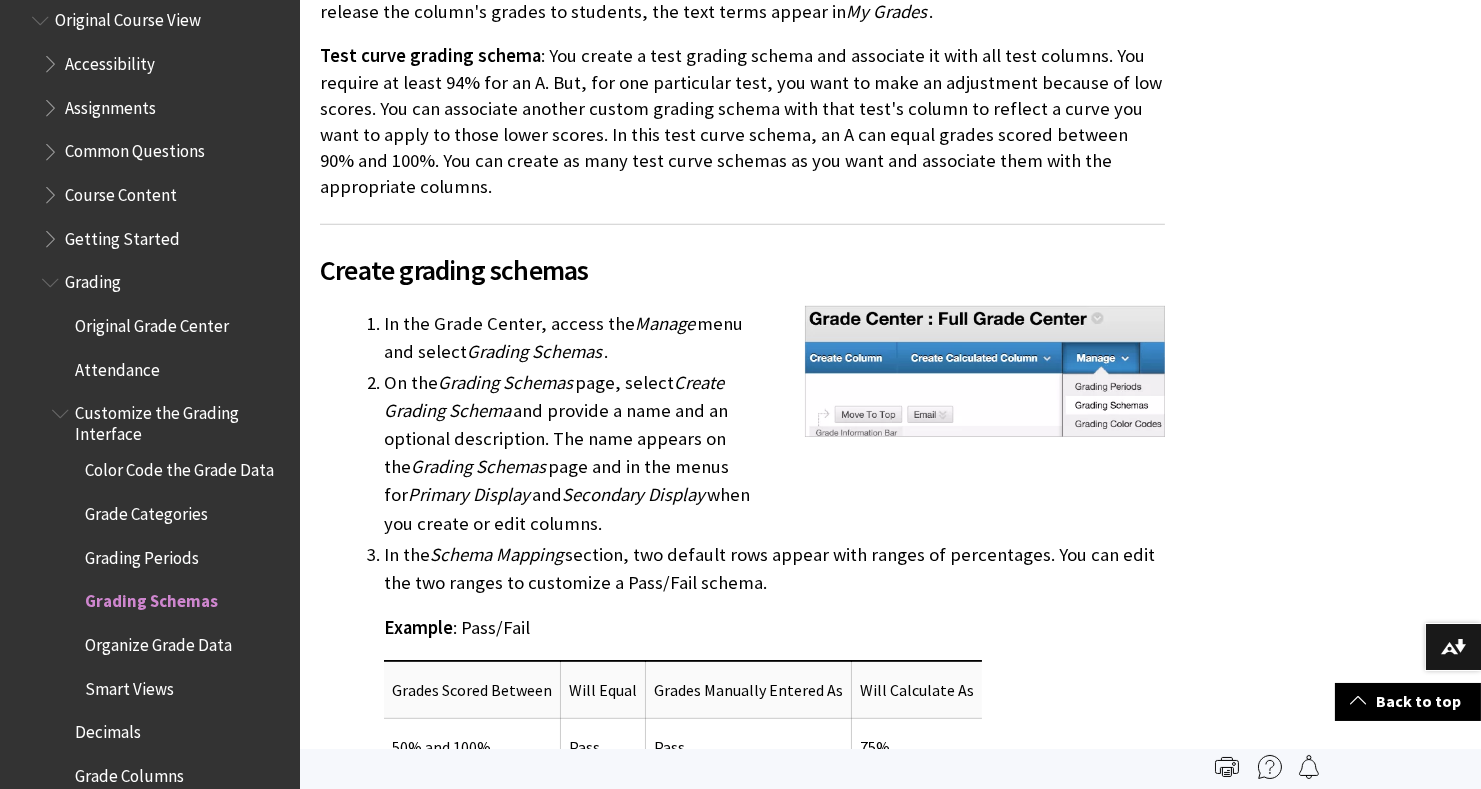 click at bounding box center [52, 278] 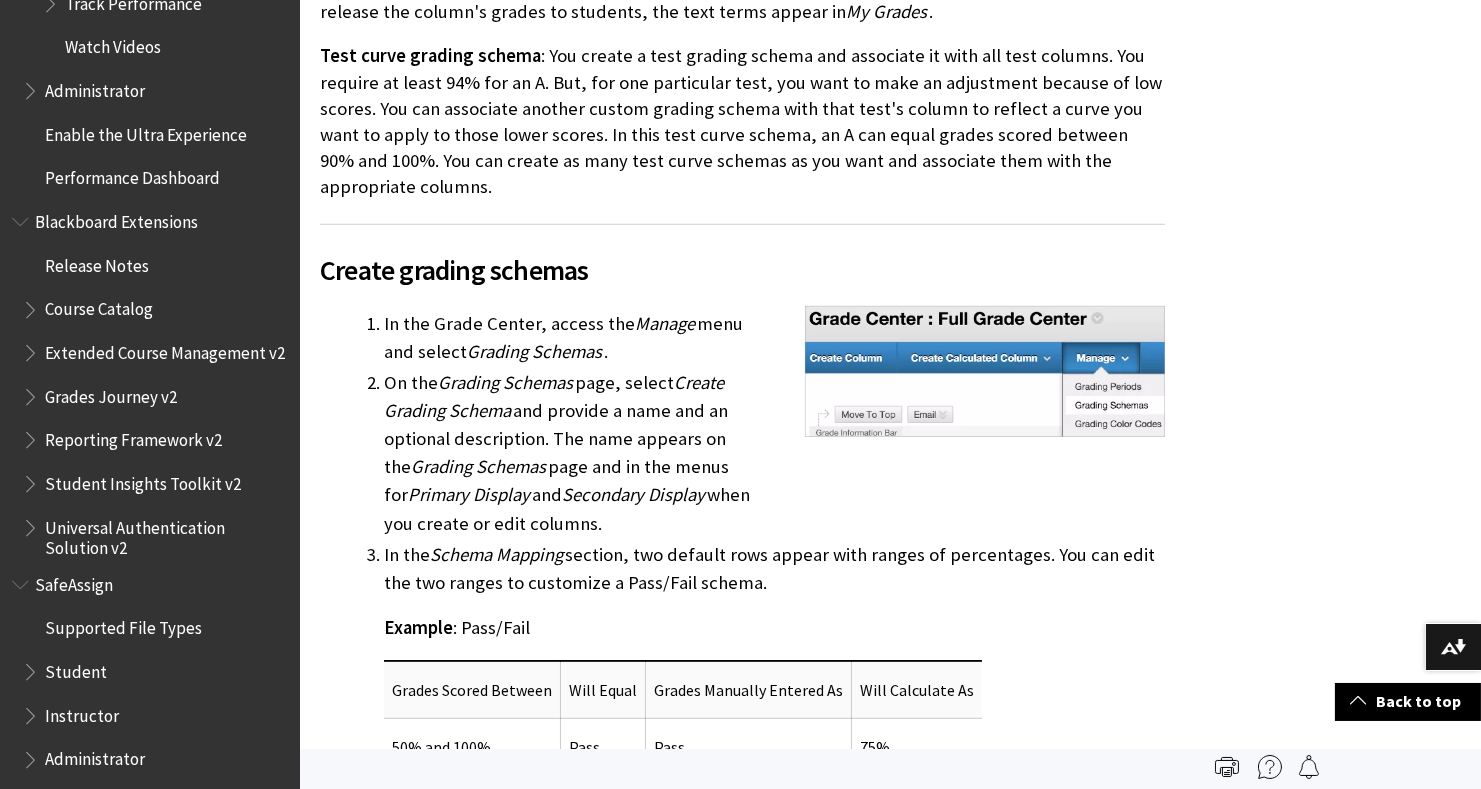 scroll, scrollTop: 2996, scrollLeft: 0, axis: vertical 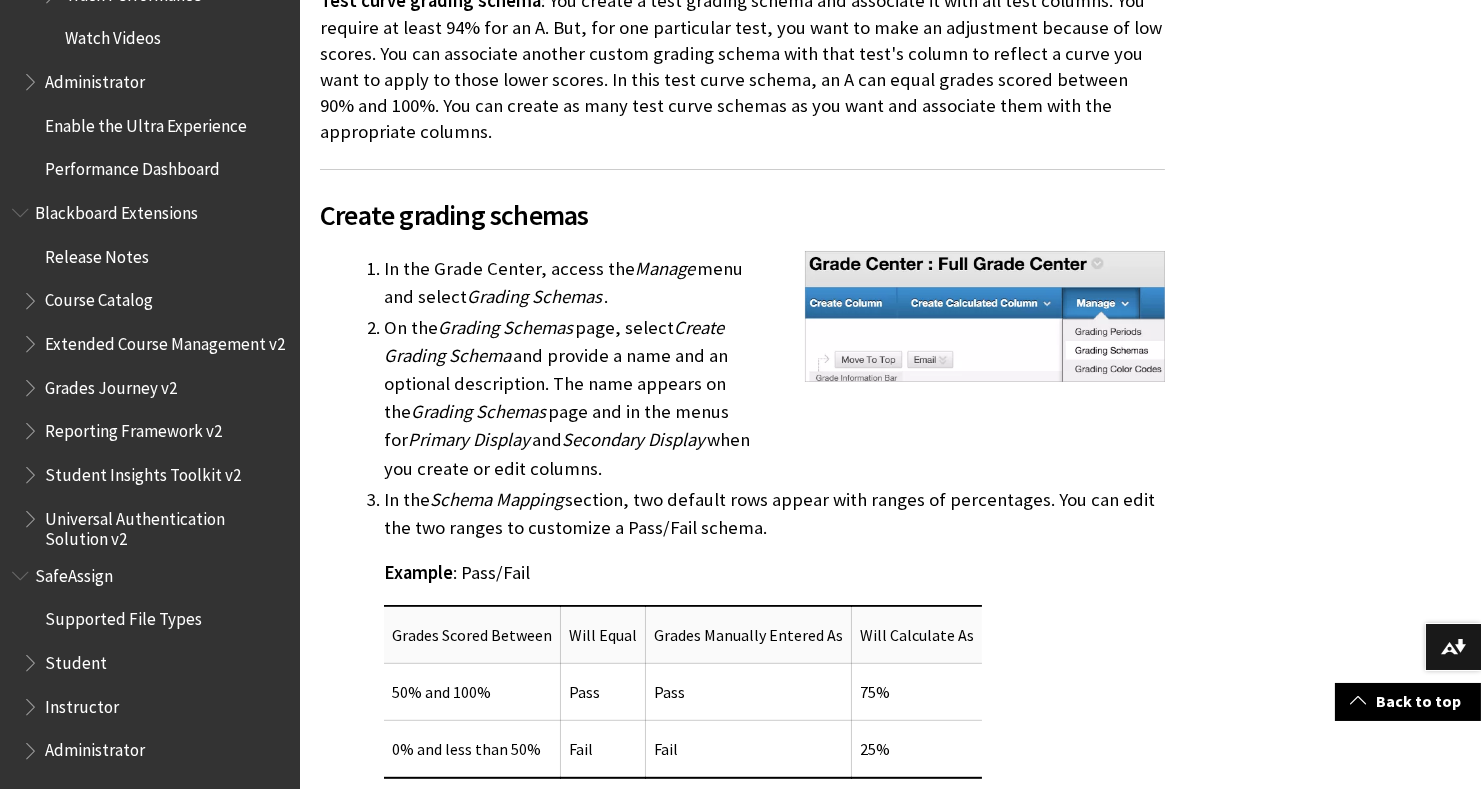 click on "Enable the Ultra Experience" at bounding box center [146, 122] 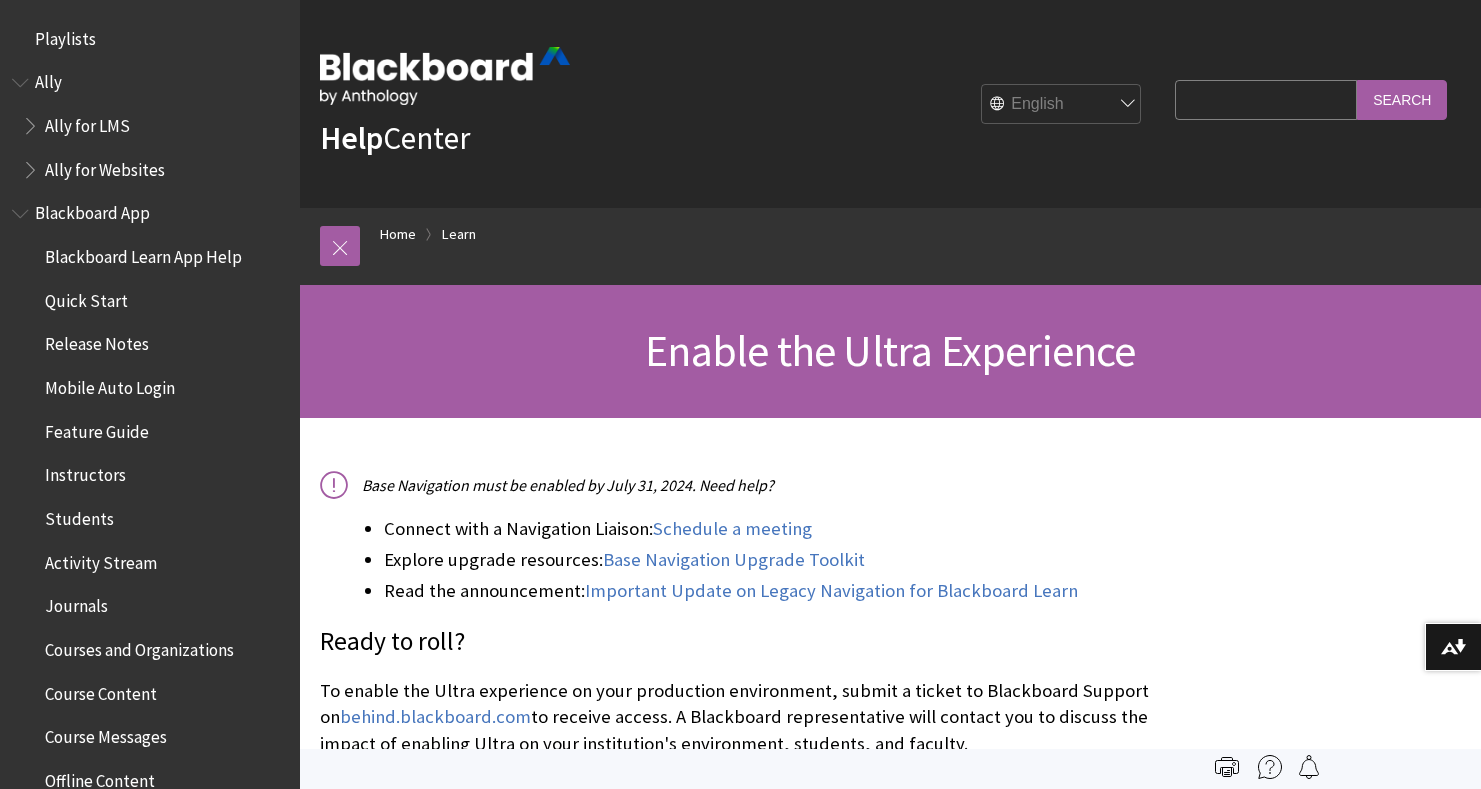 scroll, scrollTop: 0, scrollLeft: 0, axis: both 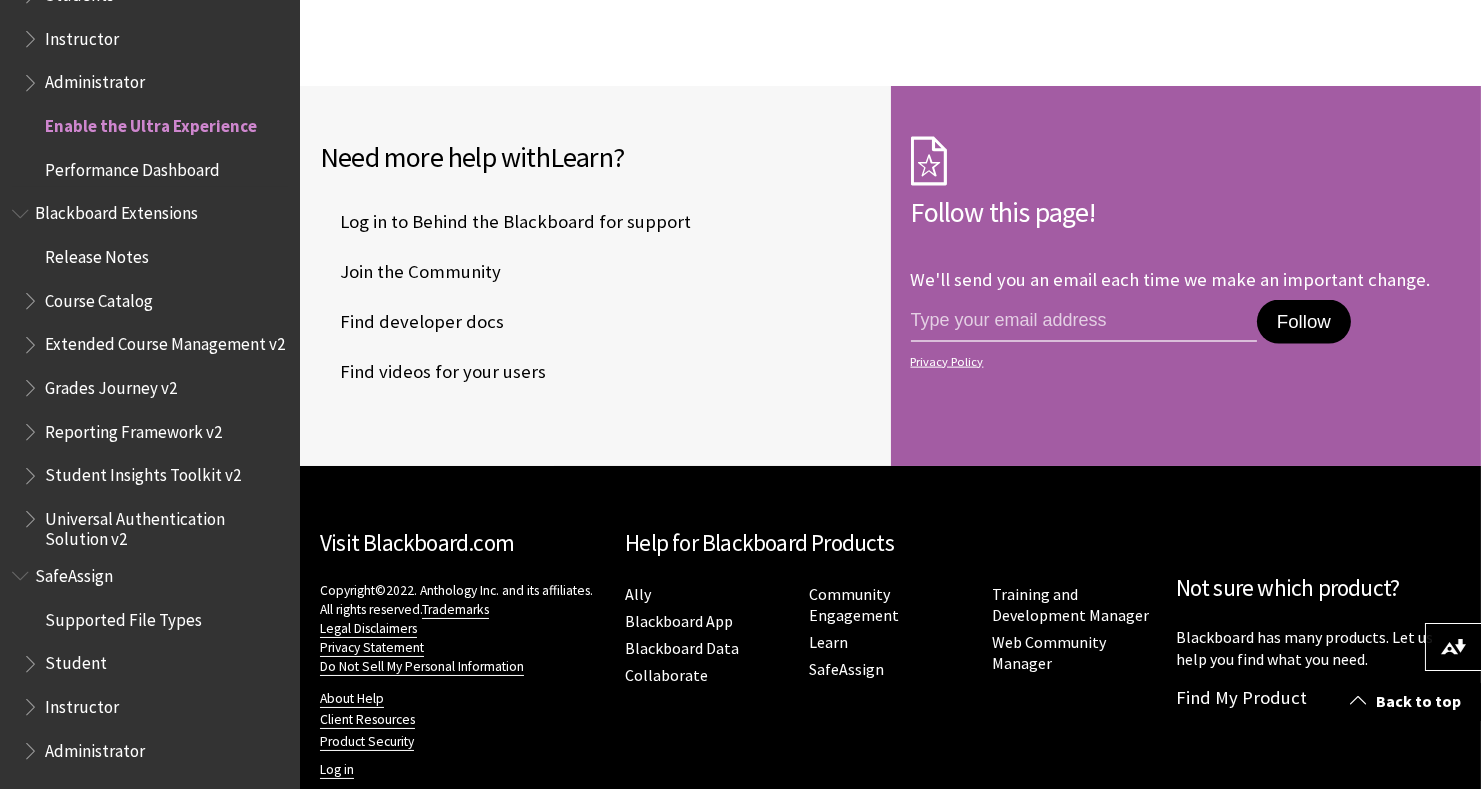 click on "Performance Dashboard" at bounding box center [132, 166] 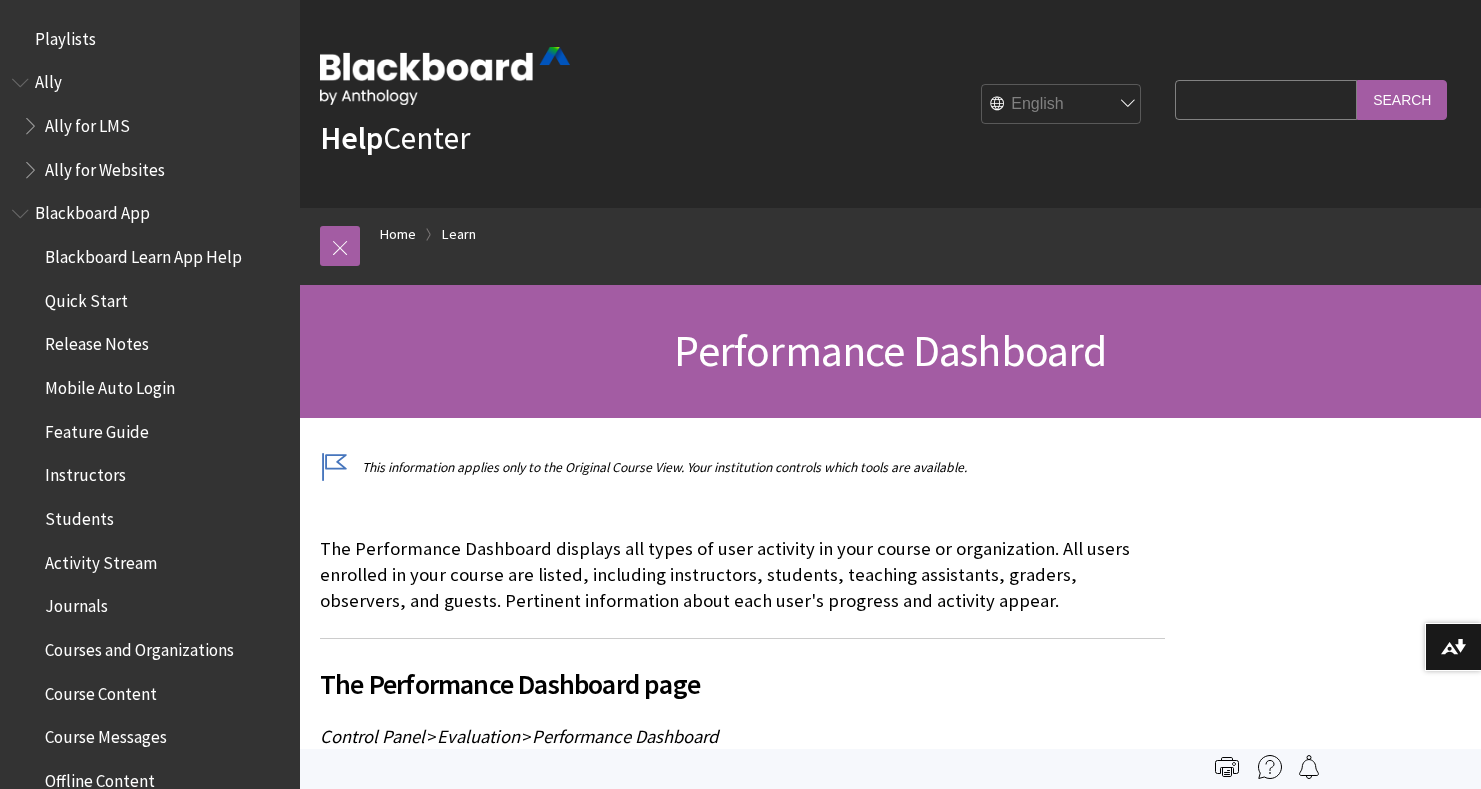 scroll, scrollTop: 0, scrollLeft: 0, axis: both 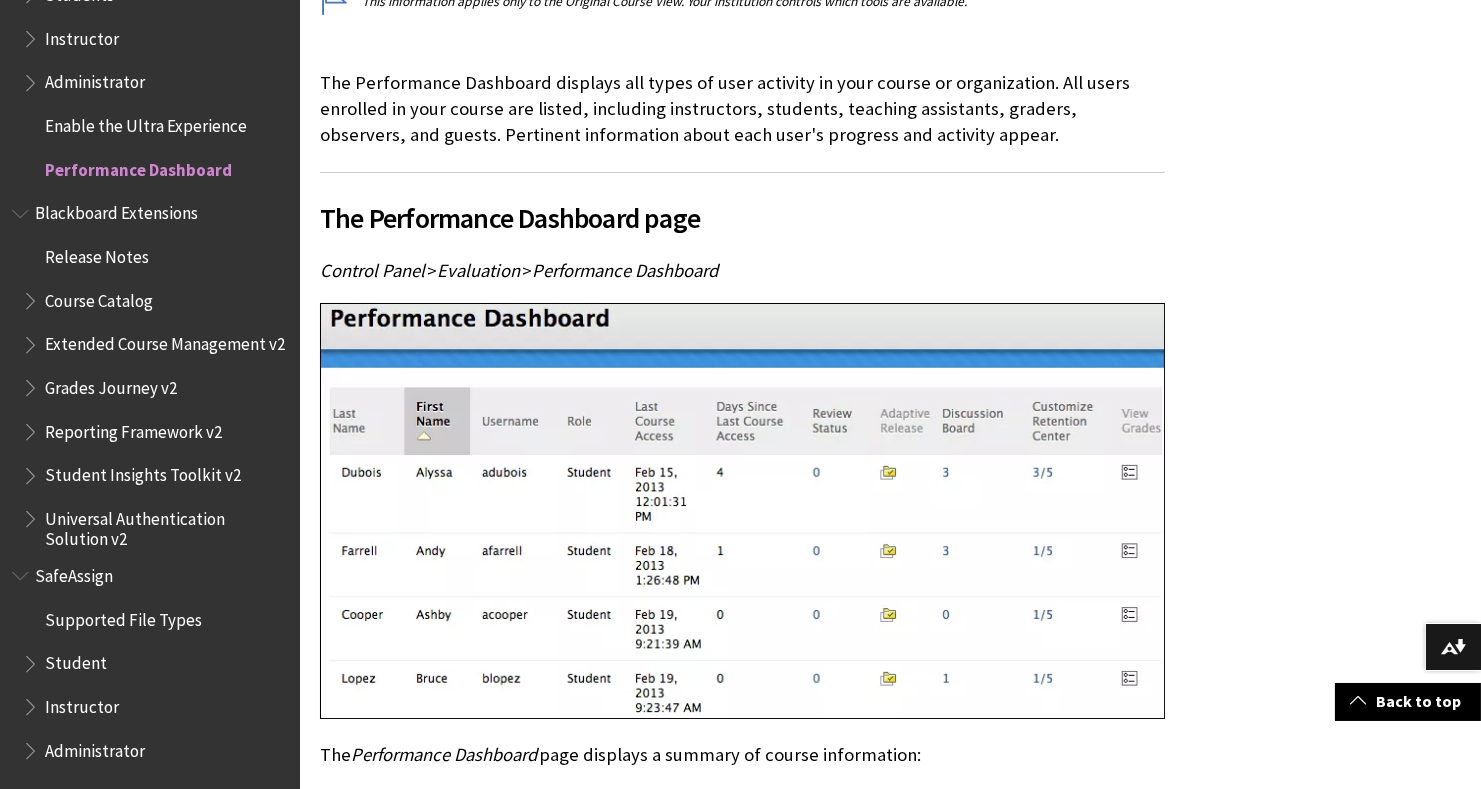 click on "Course Catalog" at bounding box center (155, 301) 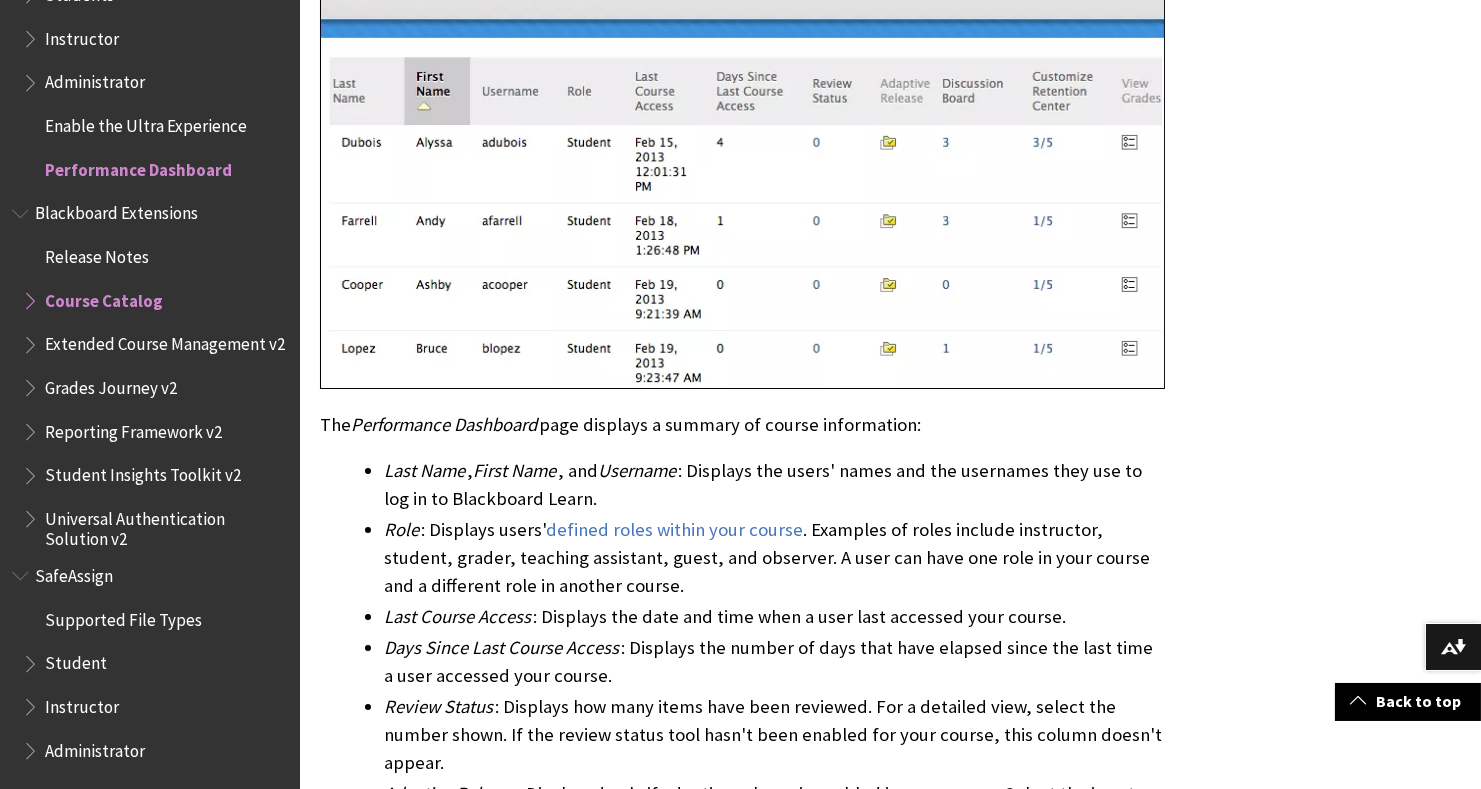 scroll, scrollTop: 807, scrollLeft: 0, axis: vertical 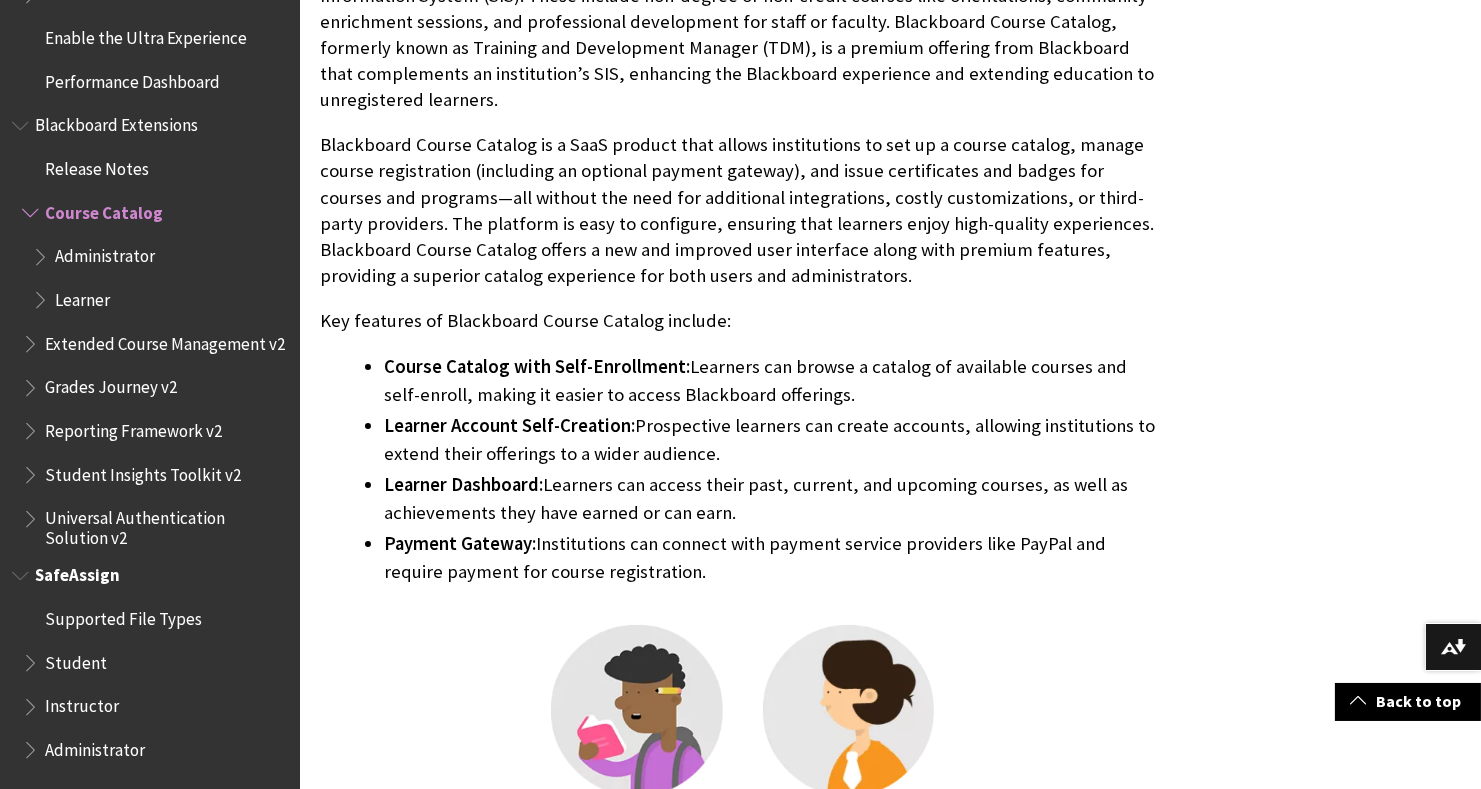 click at bounding box center (32, 702) 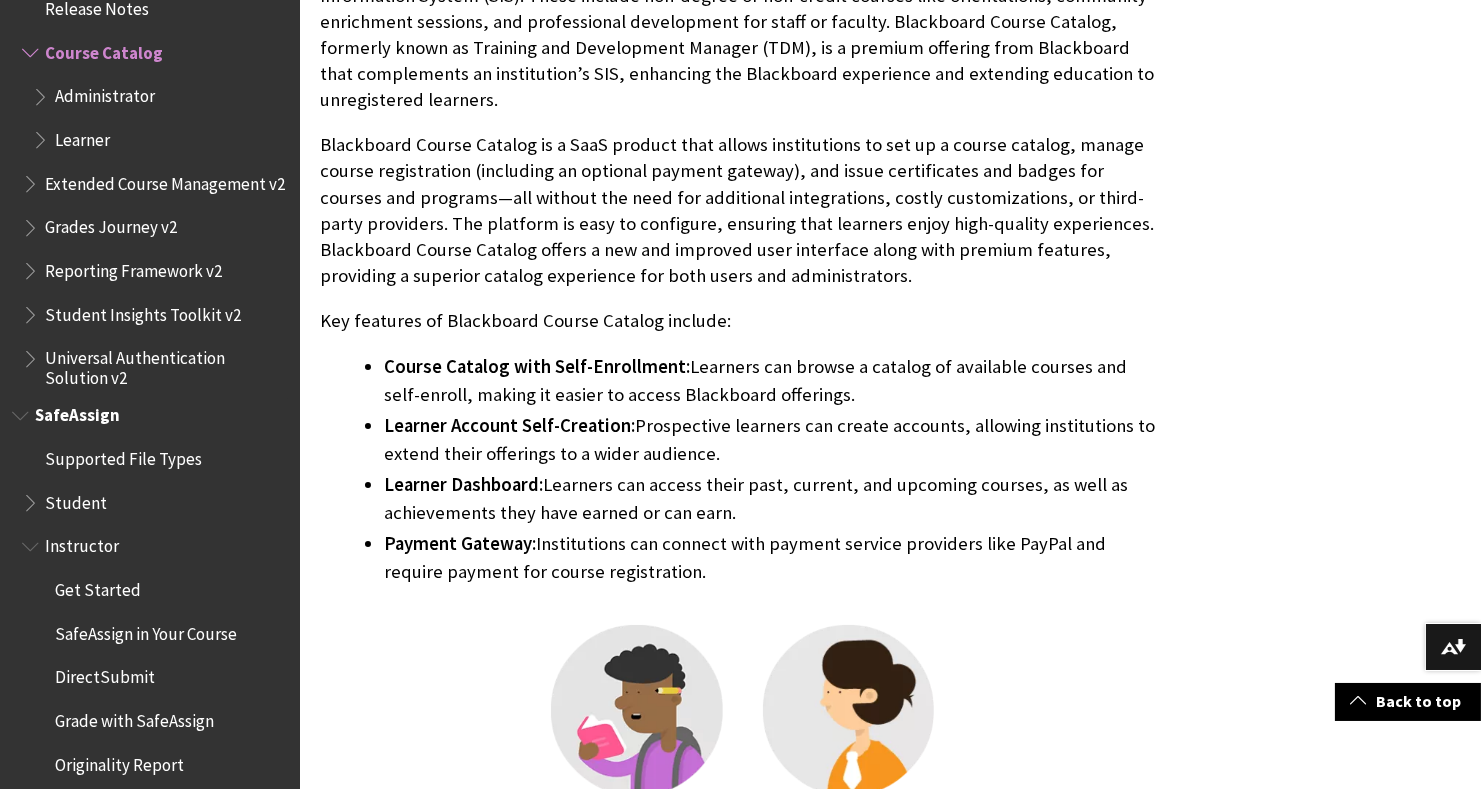 scroll, scrollTop: 2415, scrollLeft: 0, axis: vertical 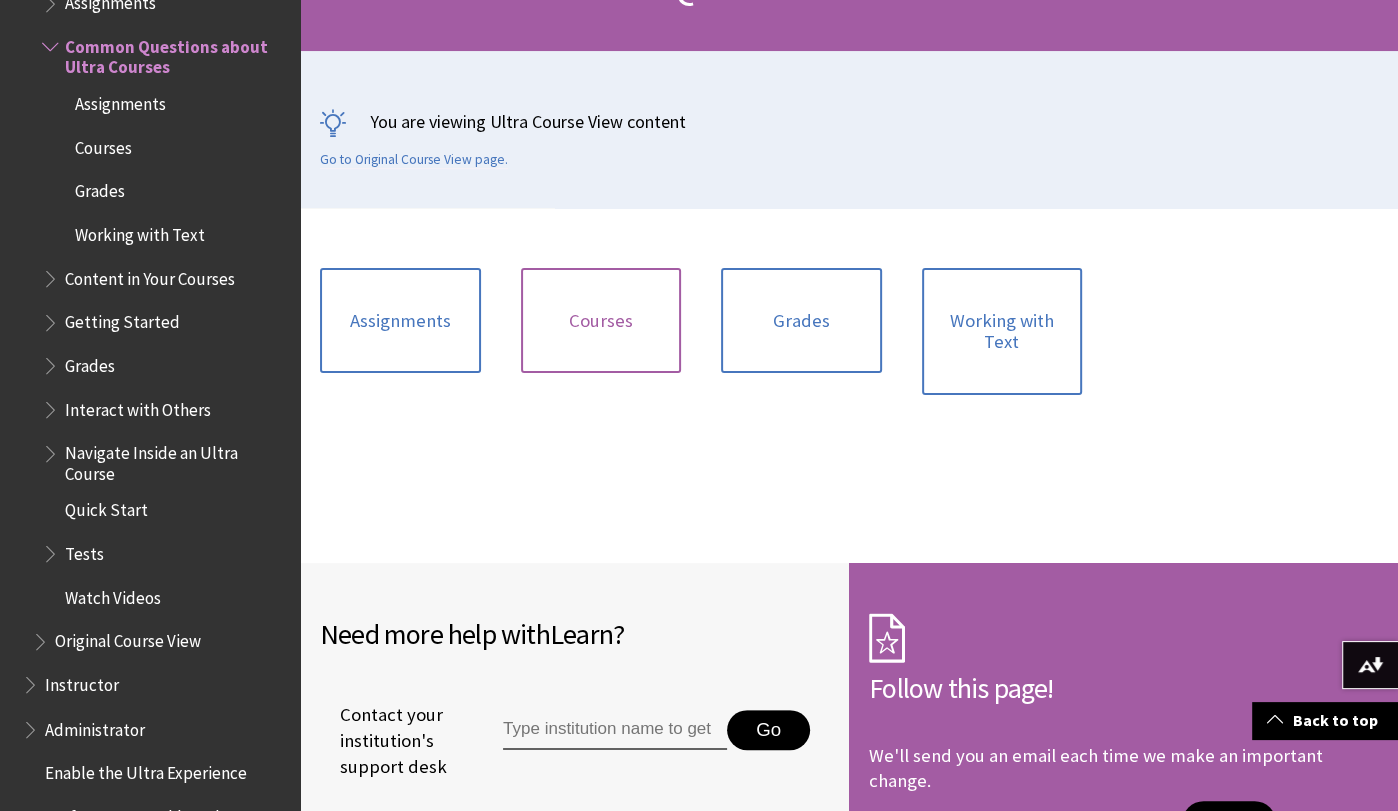 click on "Courses" at bounding box center (601, 321) 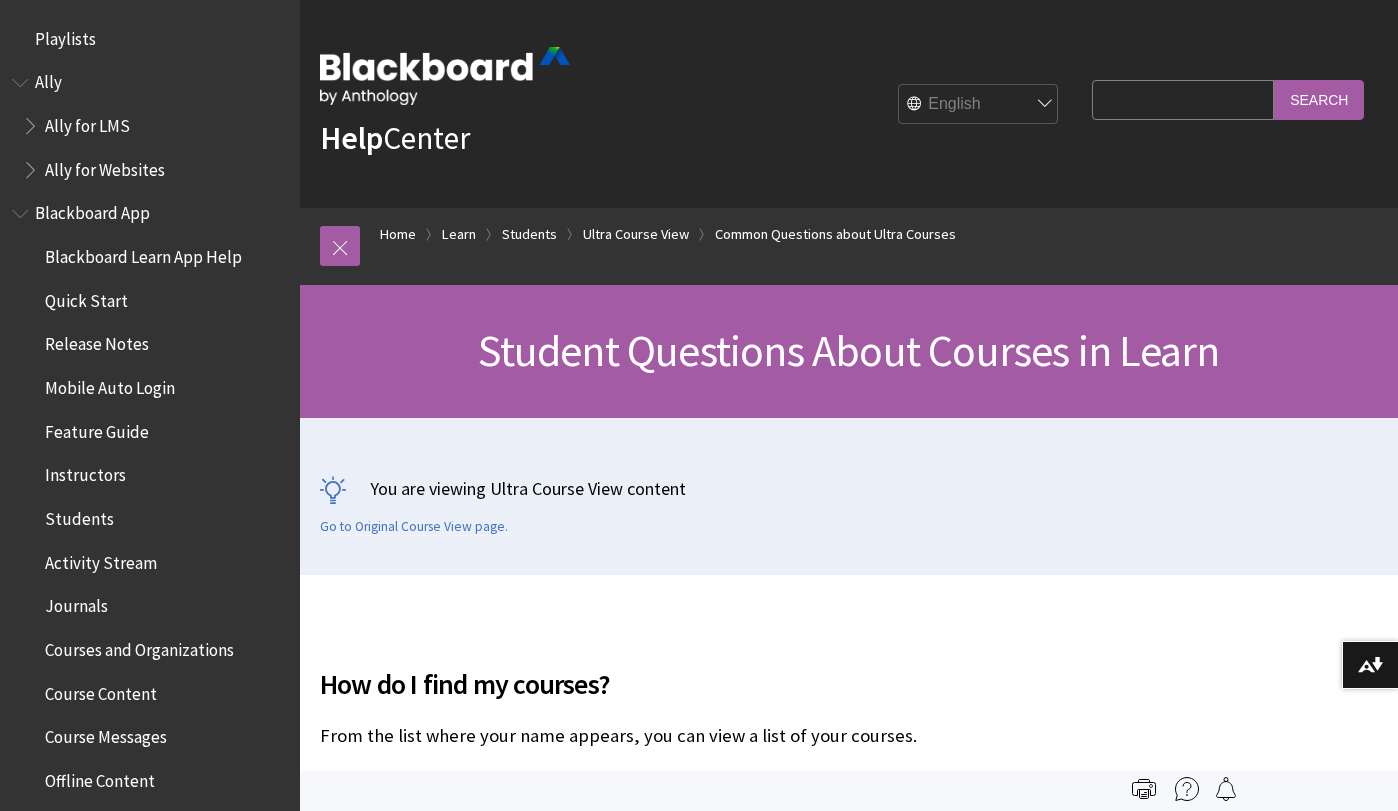 scroll, scrollTop: 0, scrollLeft: 0, axis: both 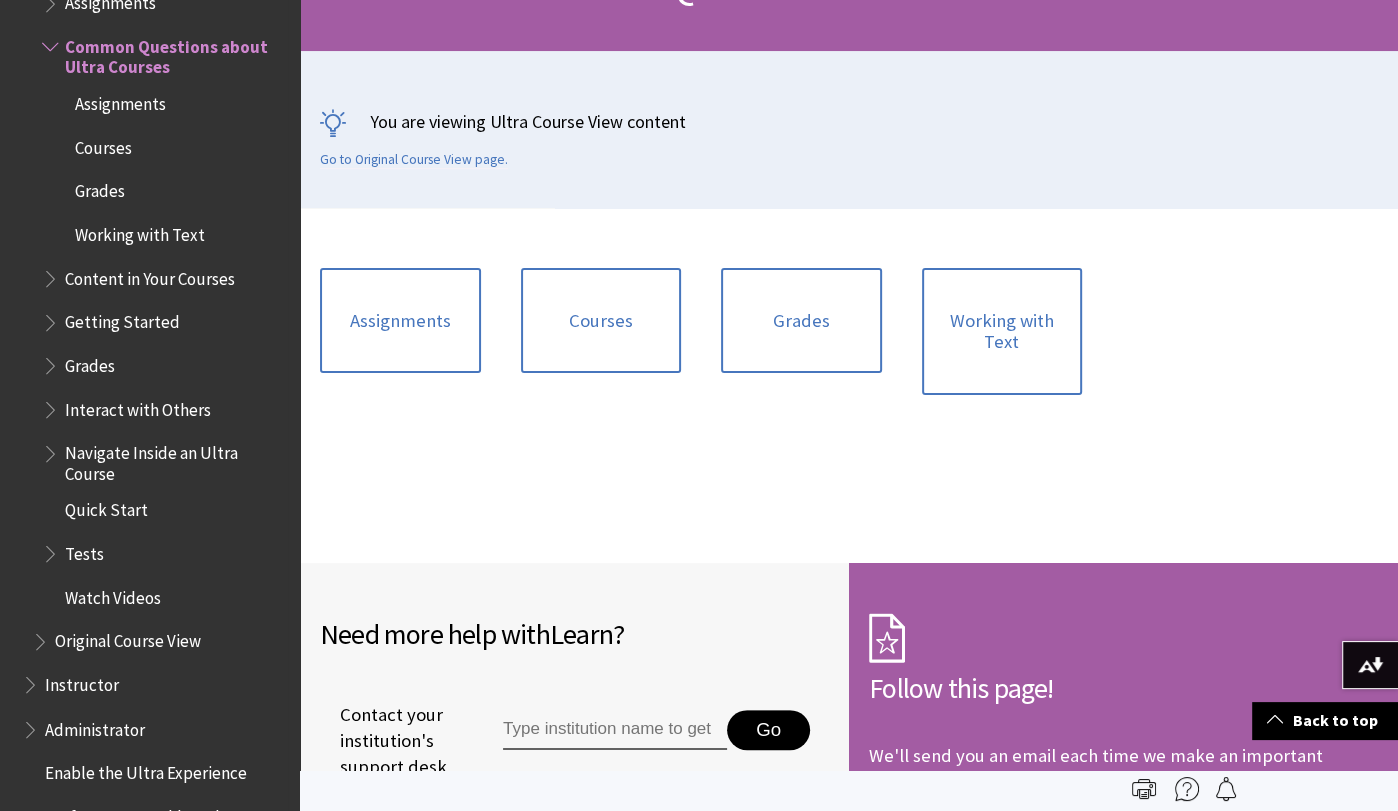 click on "Content in Your Courses" at bounding box center [150, 275] 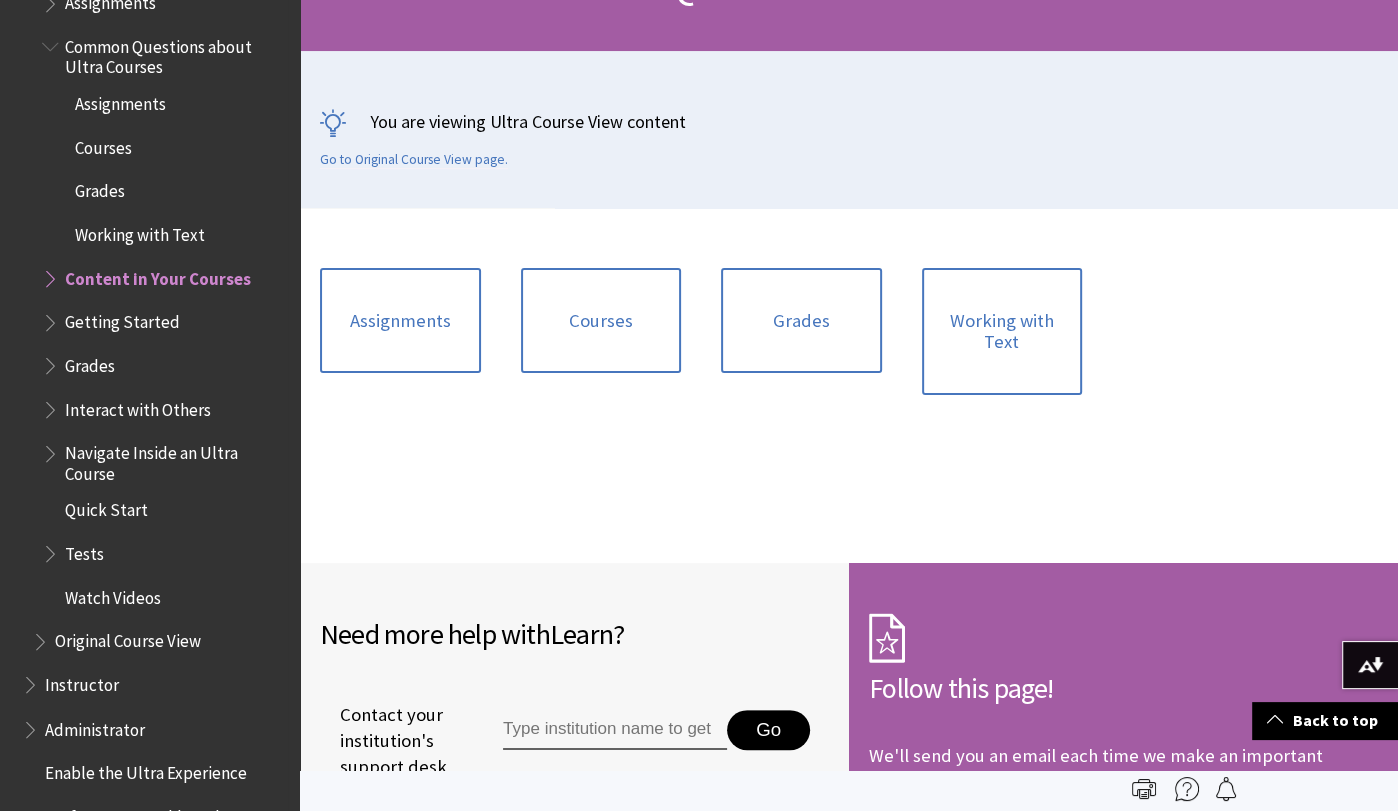 click at bounding box center [52, 274] 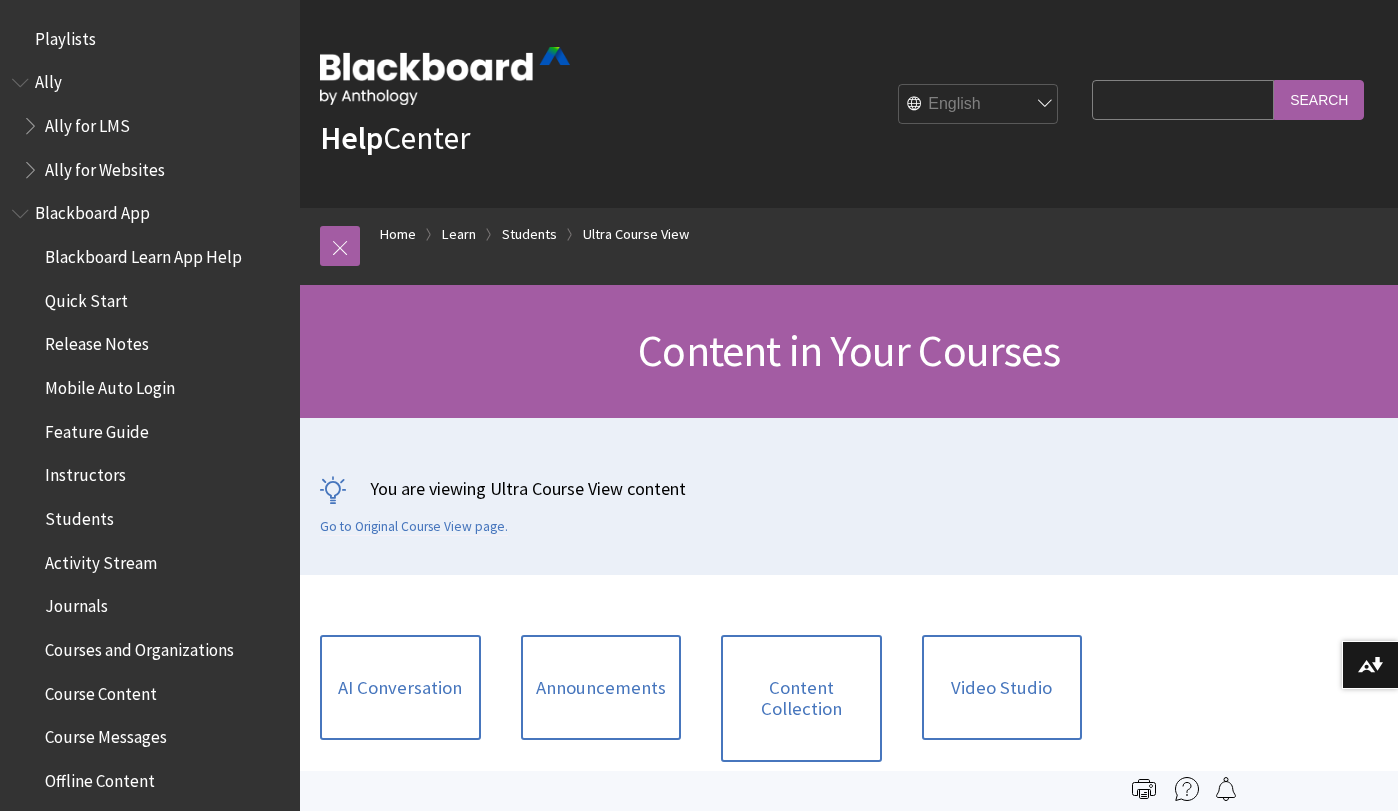 scroll, scrollTop: 0, scrollLeft: 0, axis: both 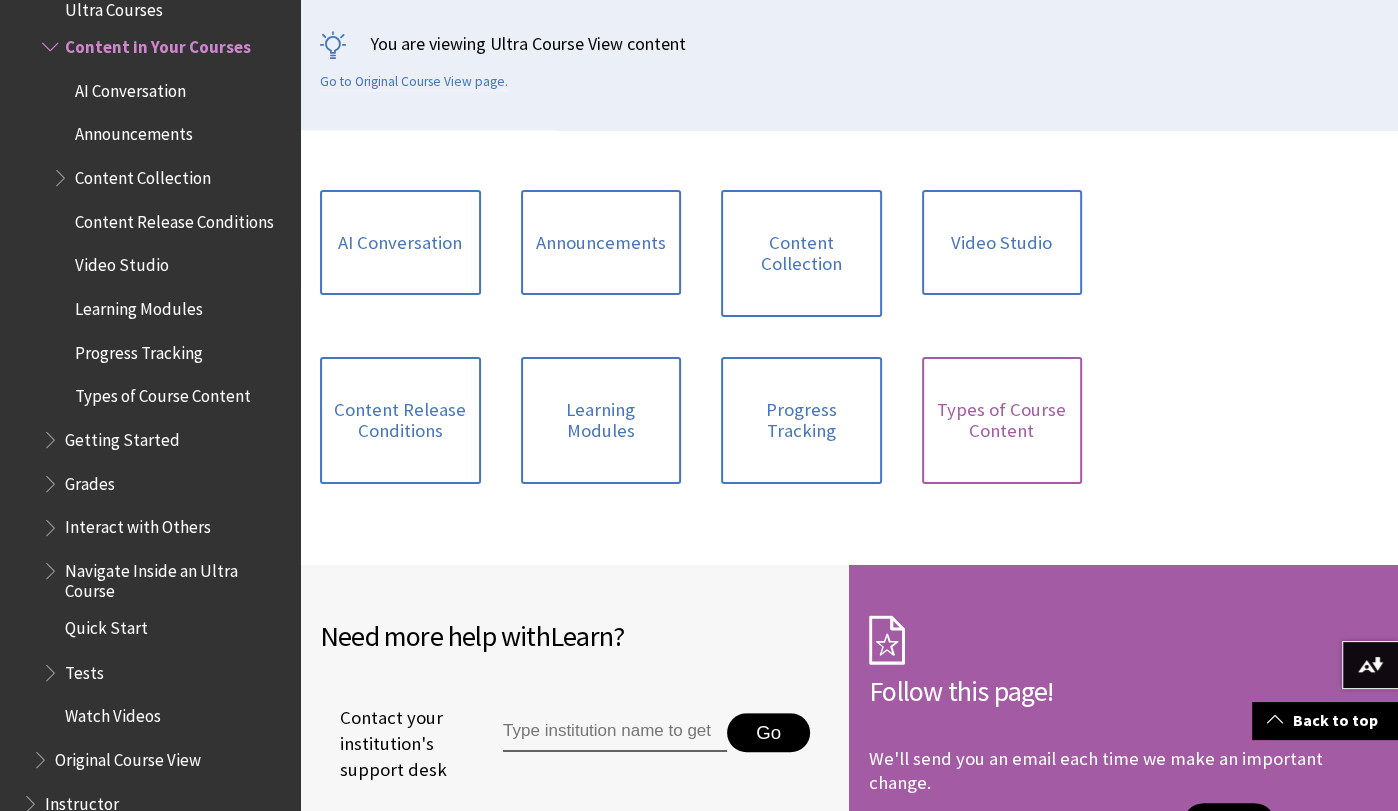 click on "Types of Course Content" at bounding box center [1002, 420] 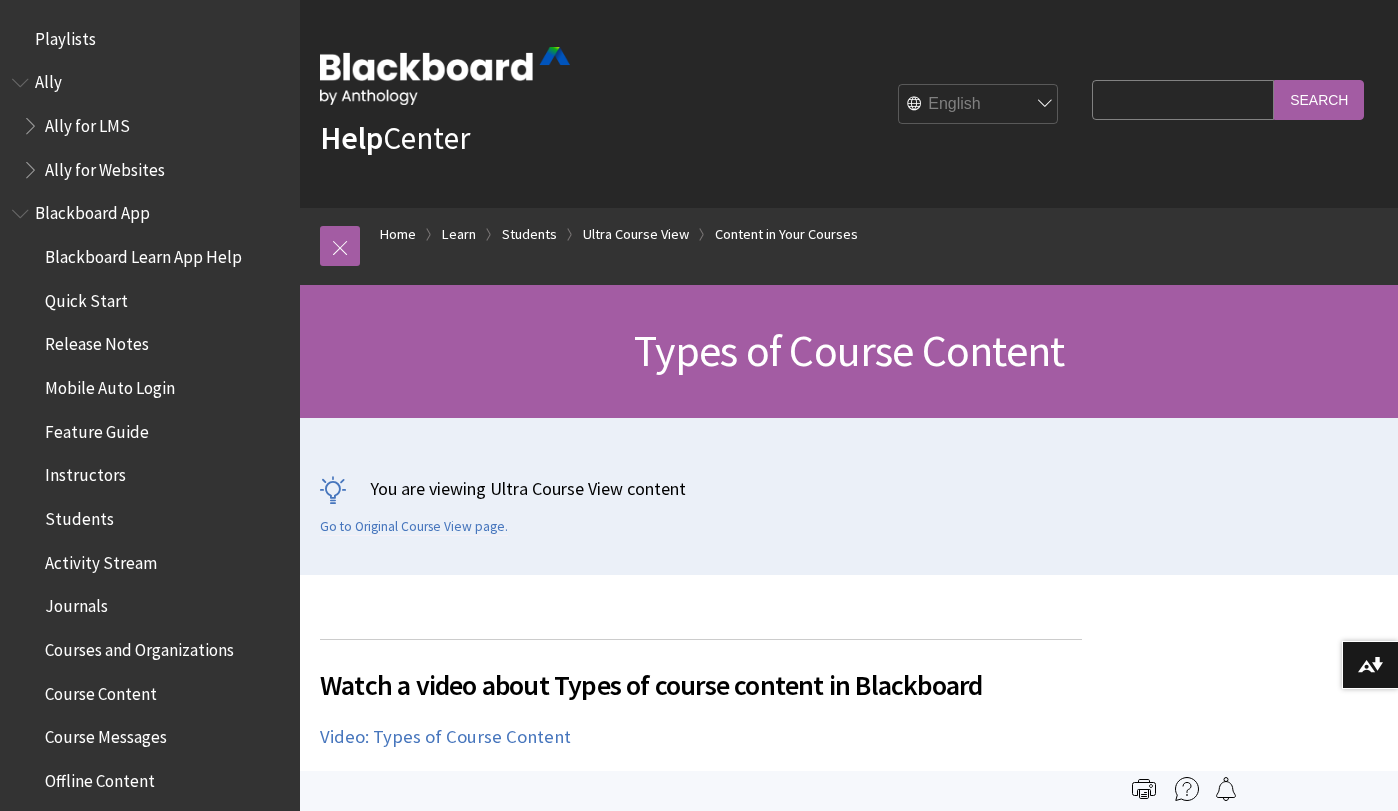 scroll, scrollTop: 0, scrollLeft: 0, axis: both 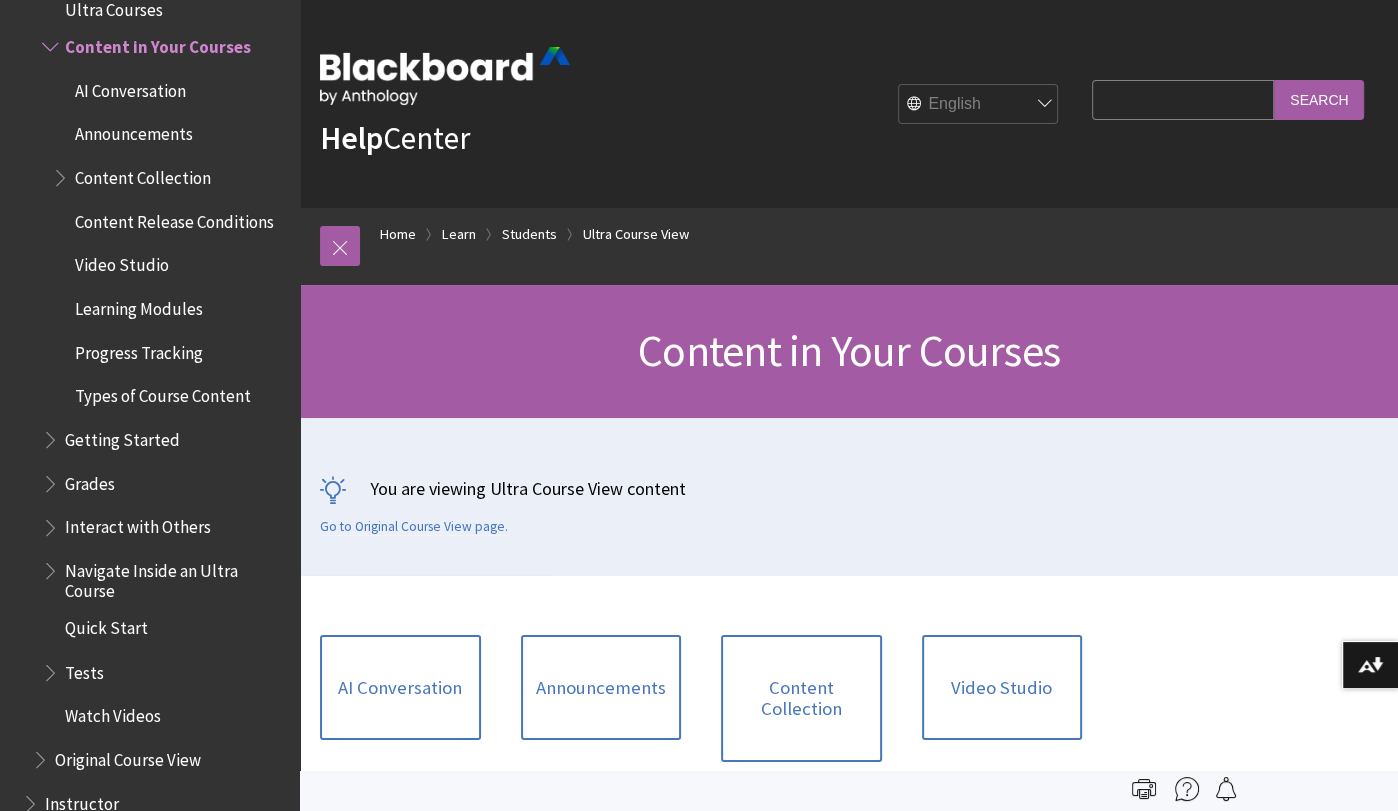 click on "Search Query" at bounding box center (1183, 99) 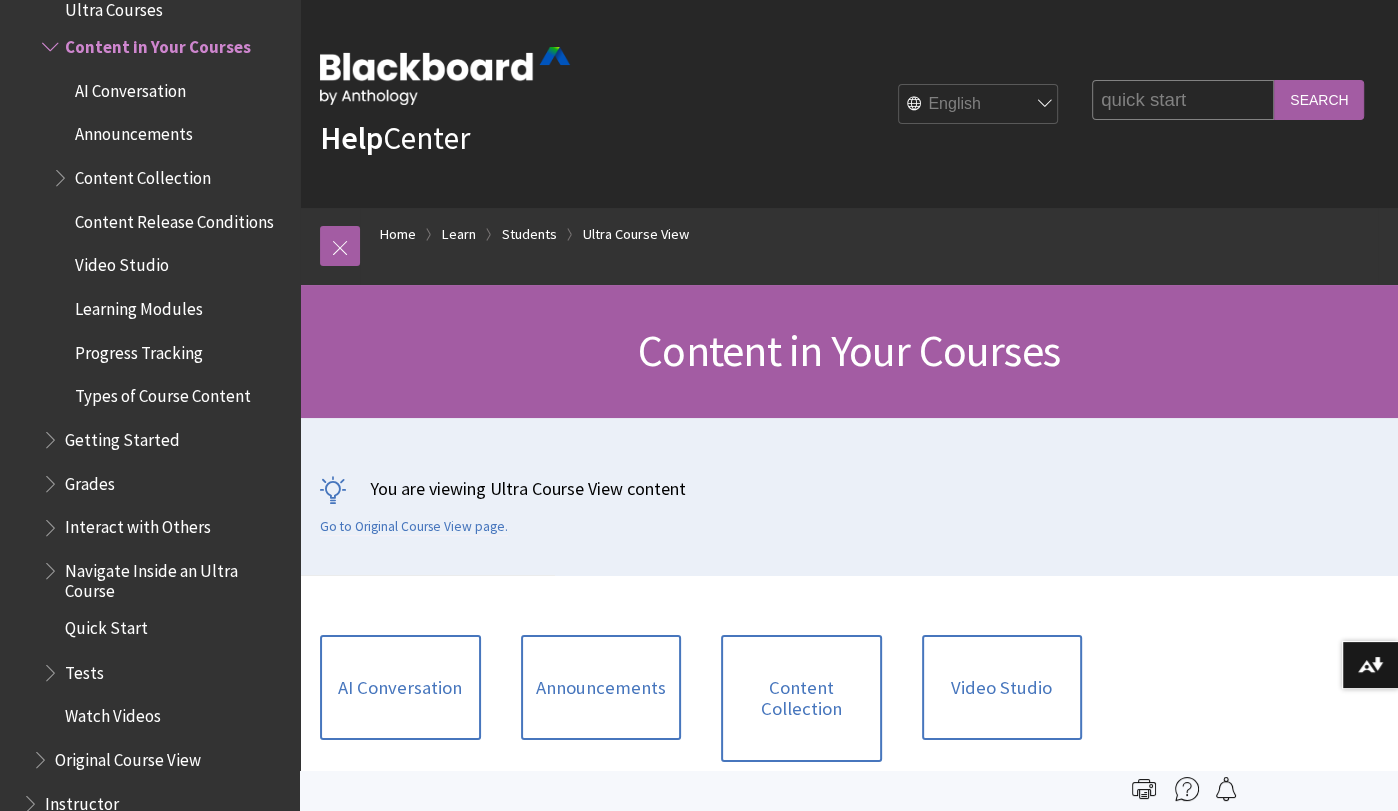 type on "quick start" 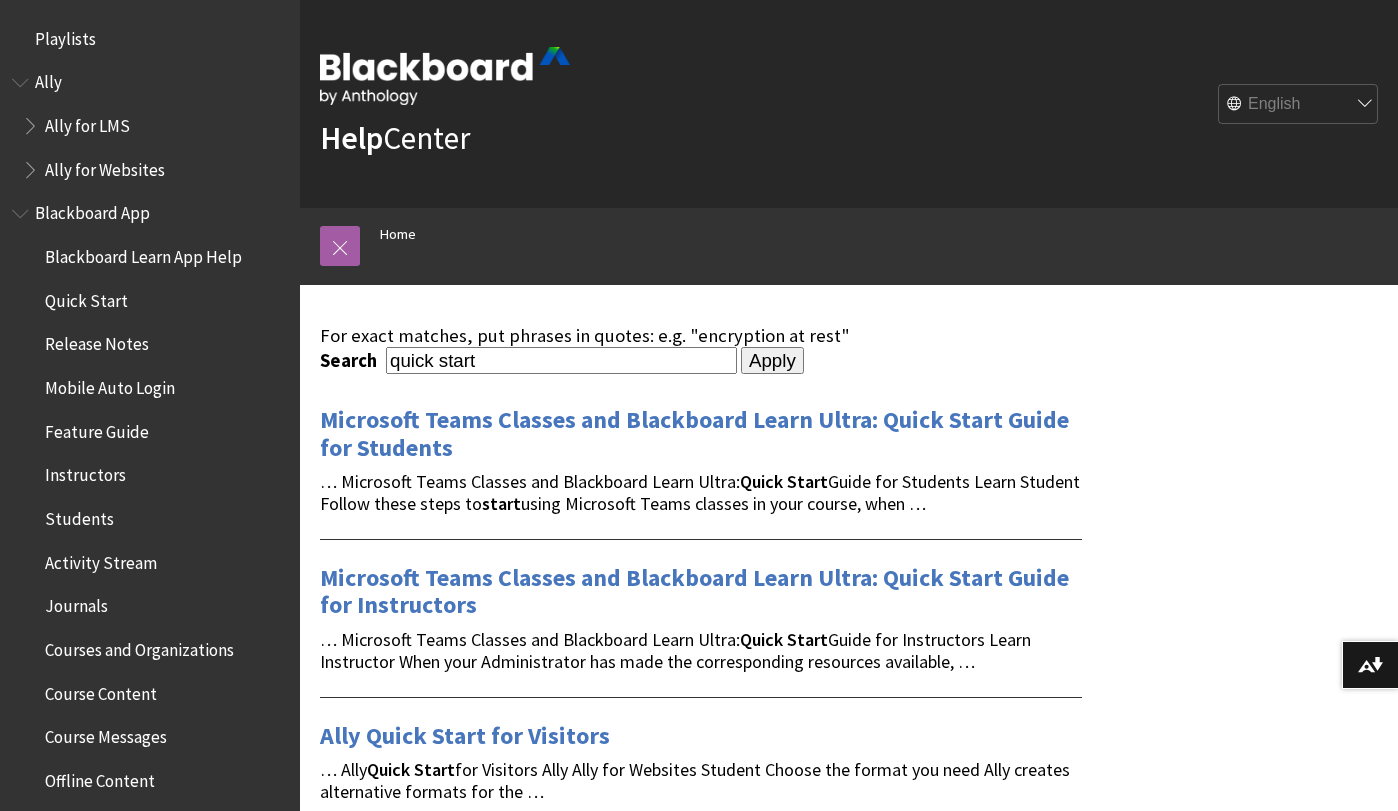 scroll, scrollTop: 0, scrollLeft: 0, axis: both 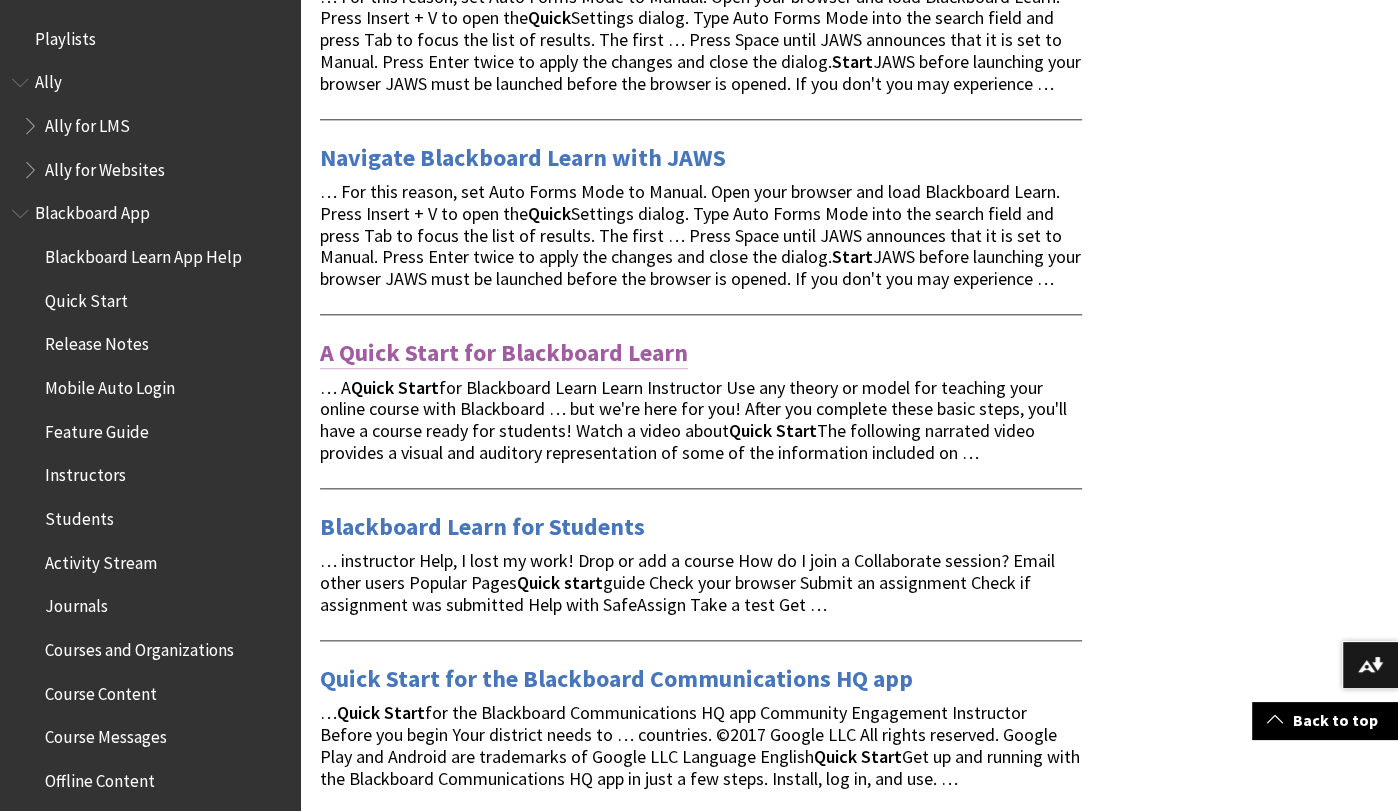 click on "A Quick Start for Blackboard Learn" at bounding box center (504, 353) 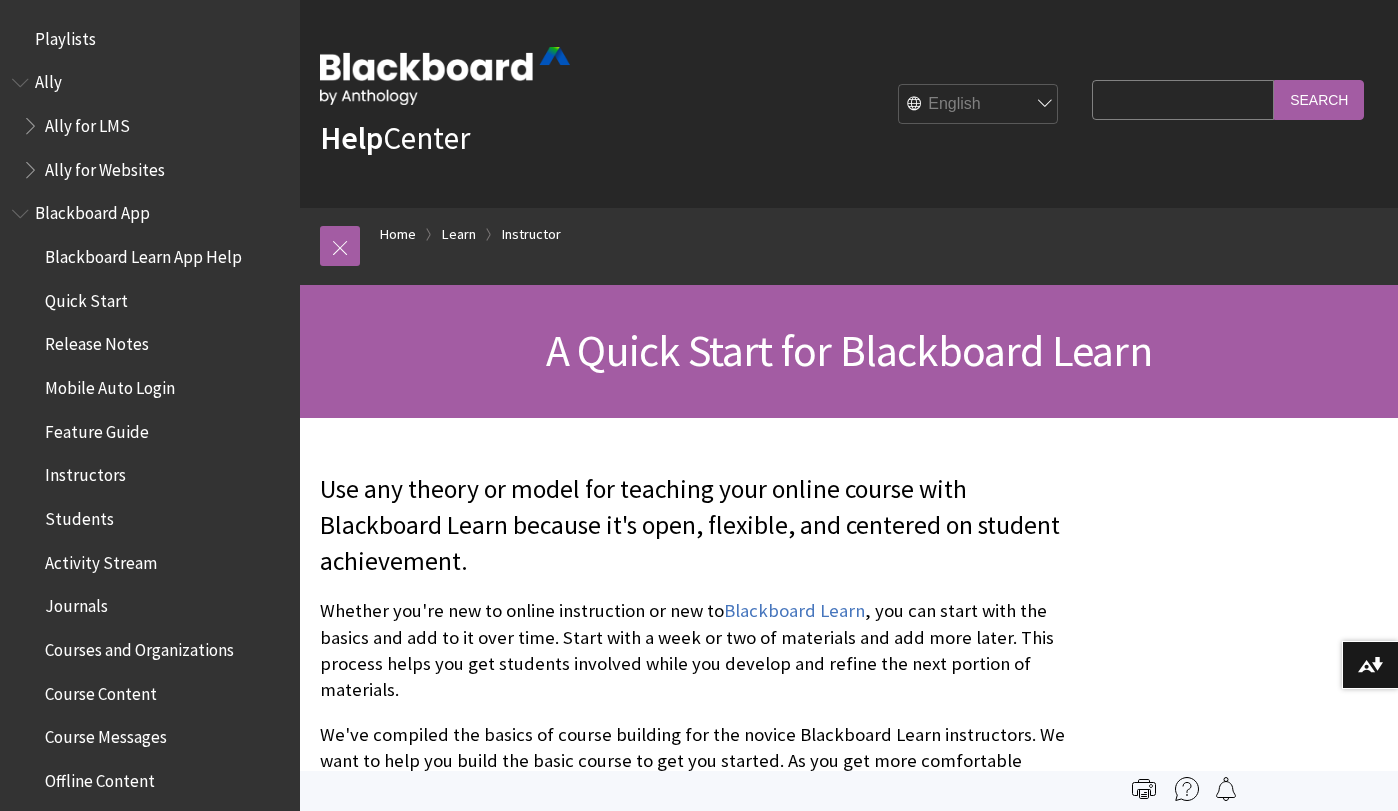 scroll, scrollTop: 0, scrollLeft: 0, axis: both 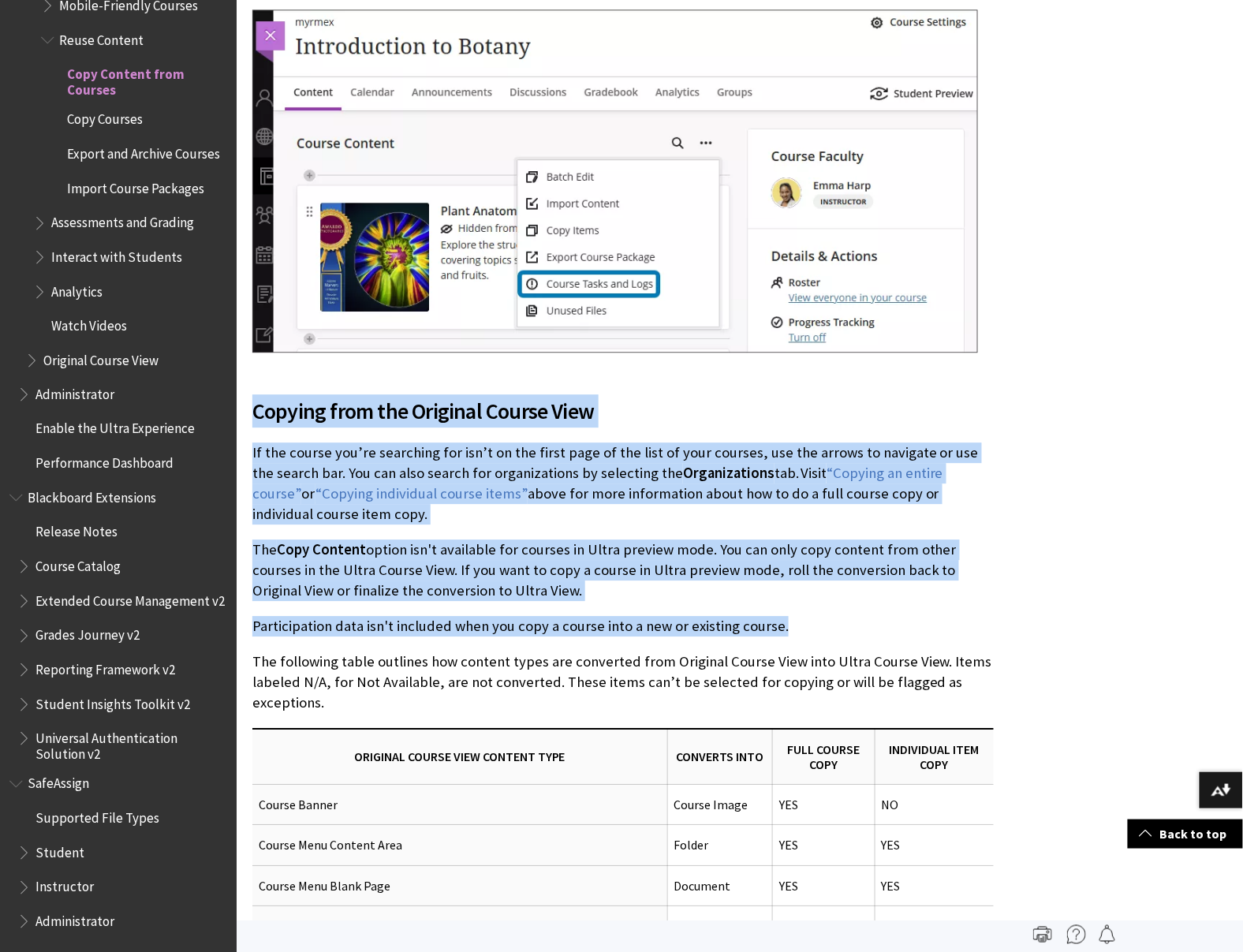 drag, startPoint x: 252, startPoint y: 250, endPoint x: 836, endPoint y: 640, distance: 702.25067 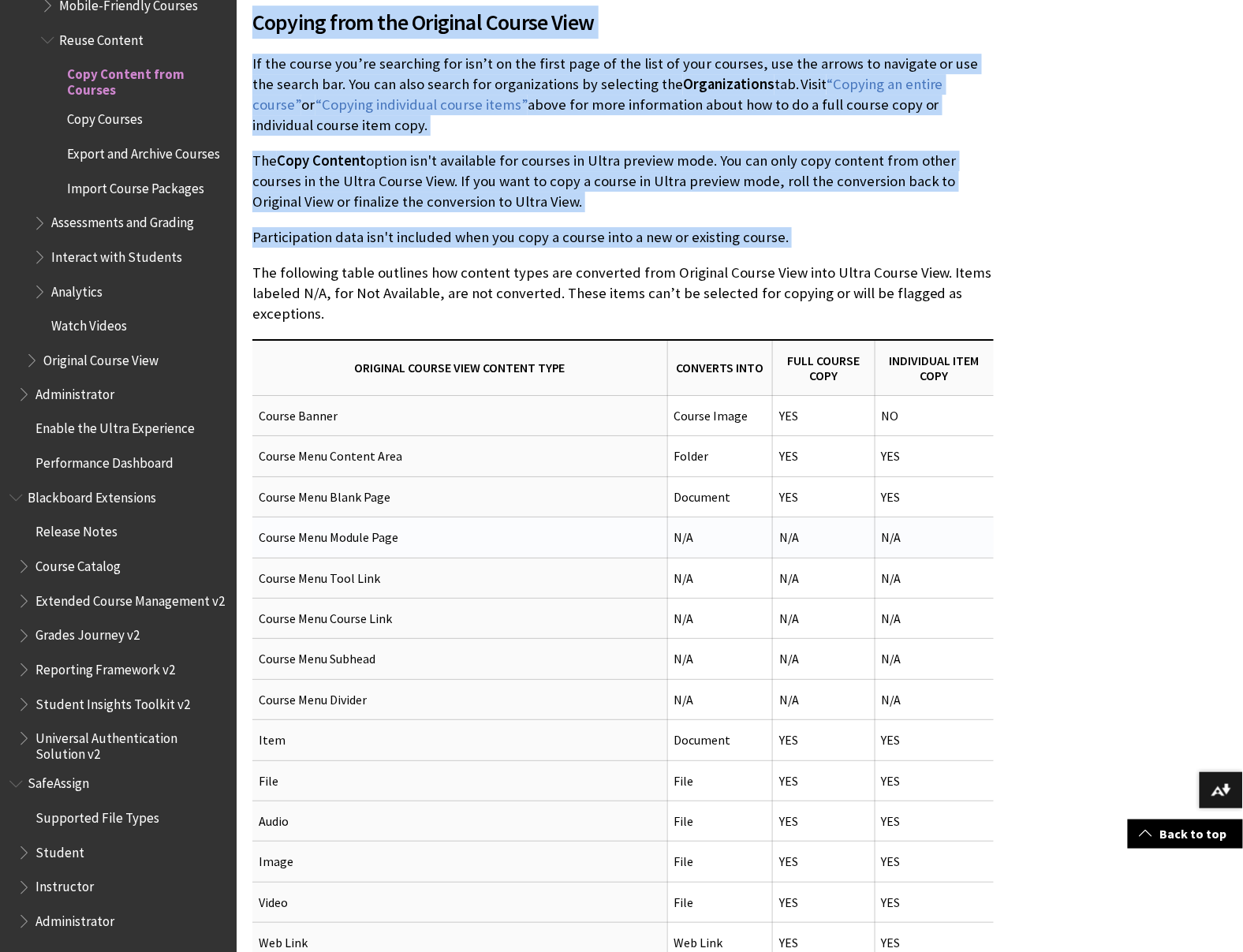 scroll, scrollTop: 5283, scrollLeft: 0, axis: vertical 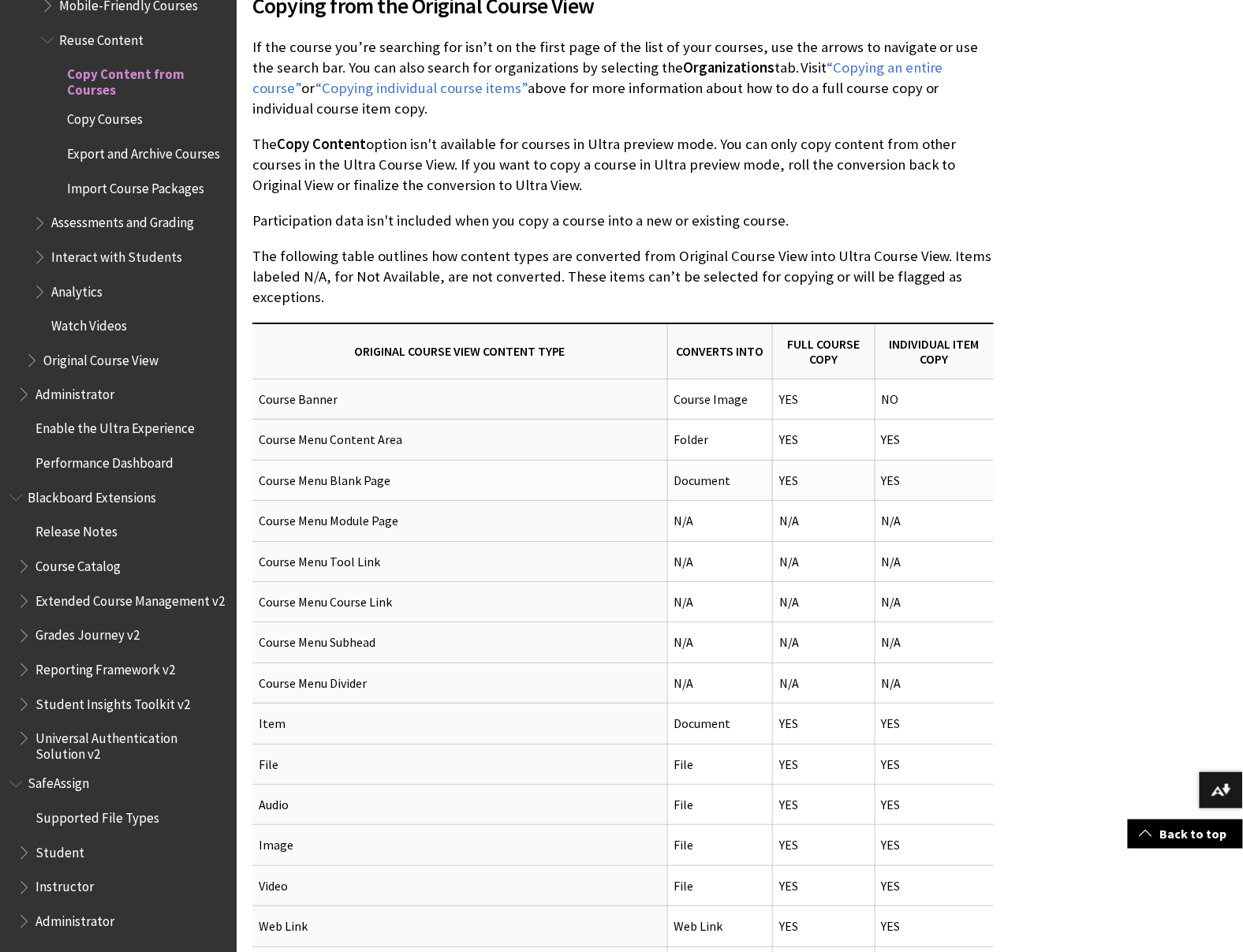 click on "YES" at bounding box center (823, 480) 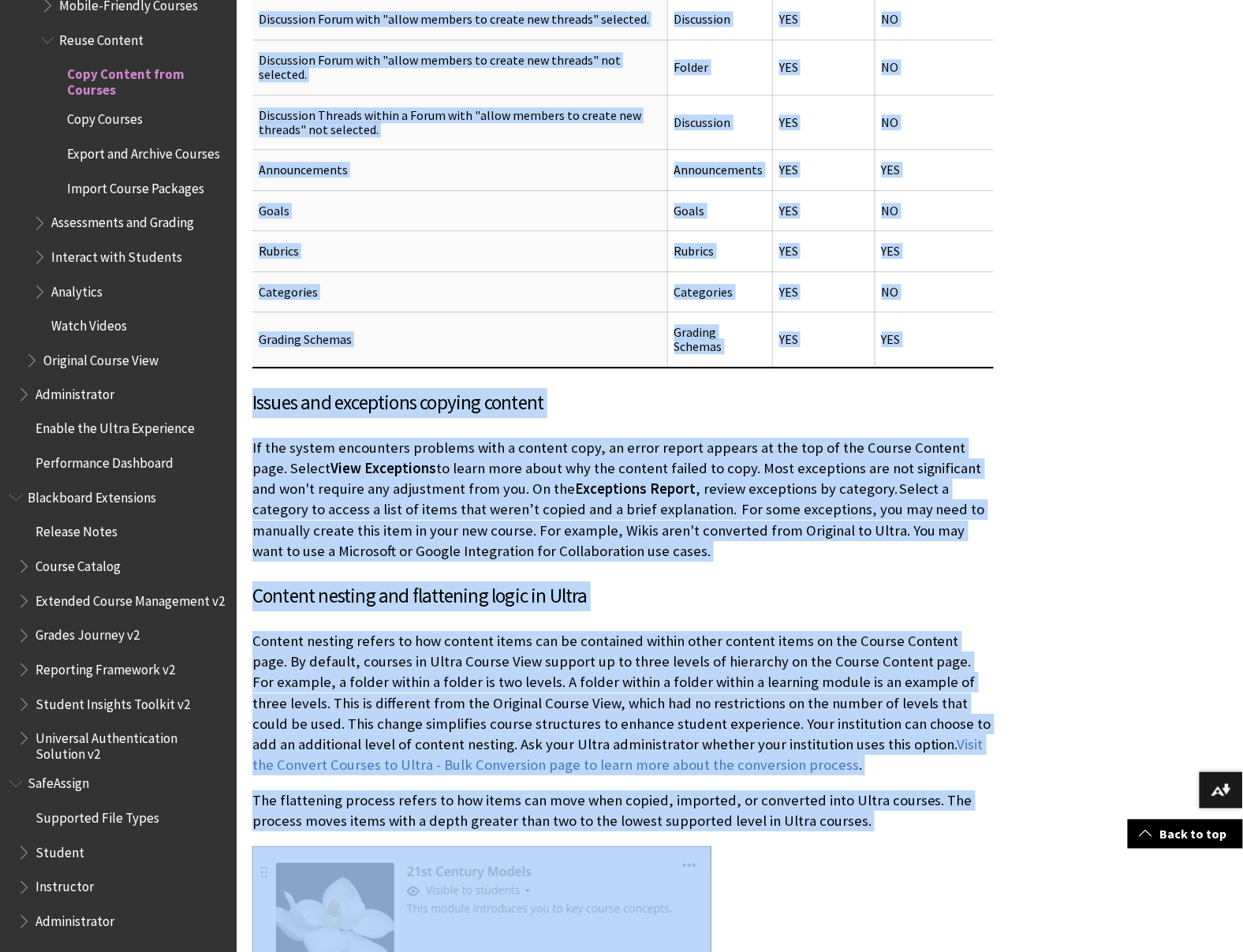 scroll, scrollTop: 6955, scrollLeft: 0, axis: vertical 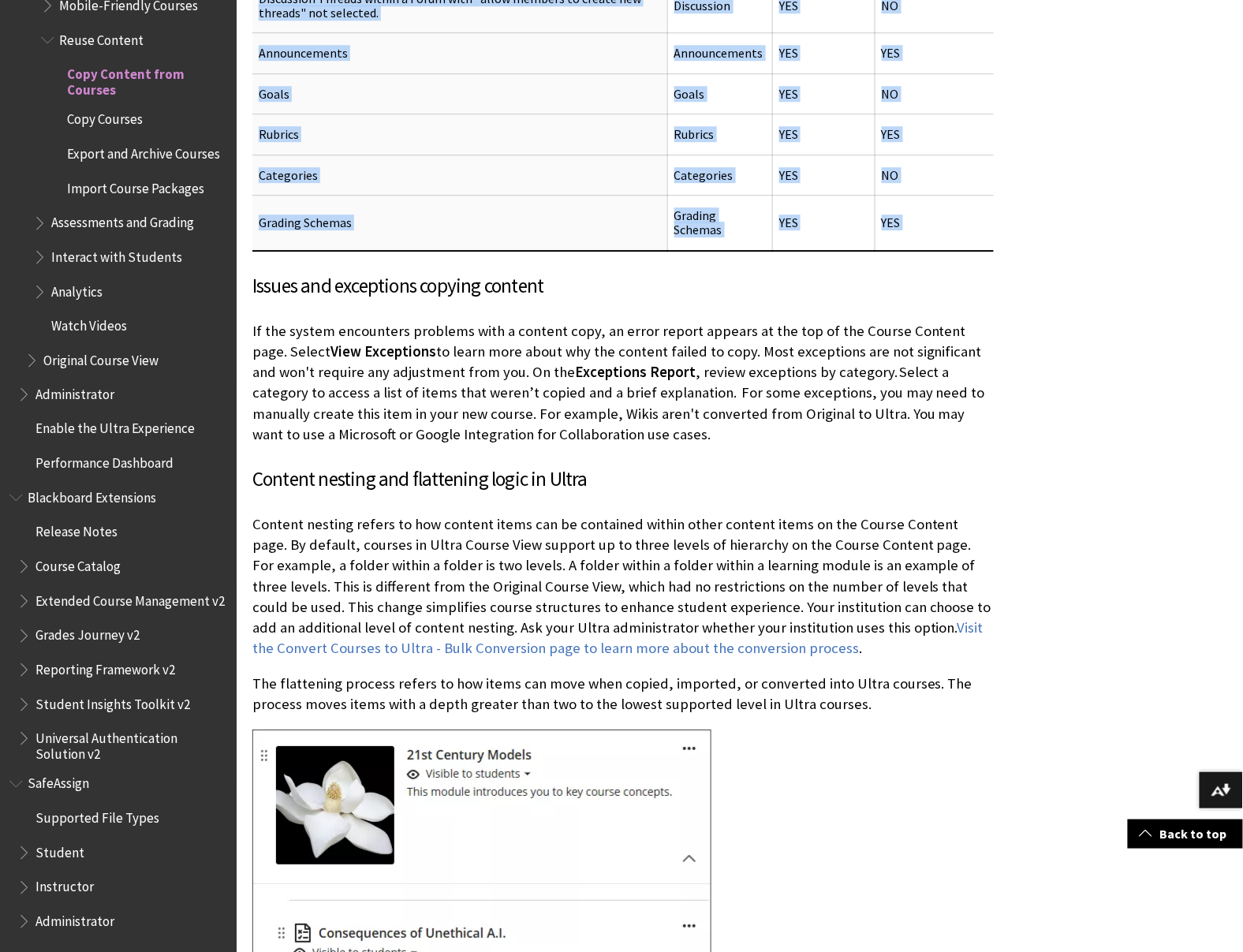 drag, startPoint x: 246, startPoint y: 247, endPoint x: 960, endPoint y: 258, distance: 714.0847 